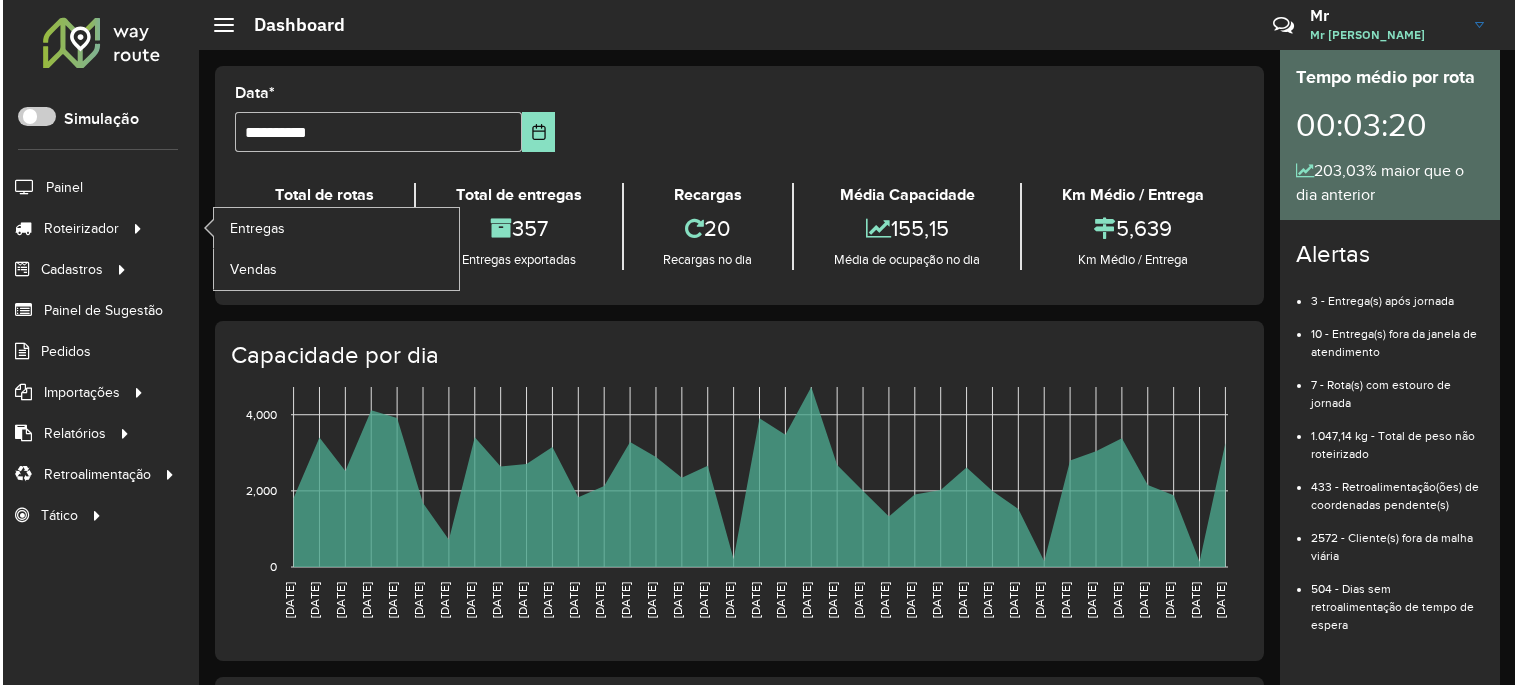 scroll, scrollTop: 0, scrollLeft: 0, axis: both 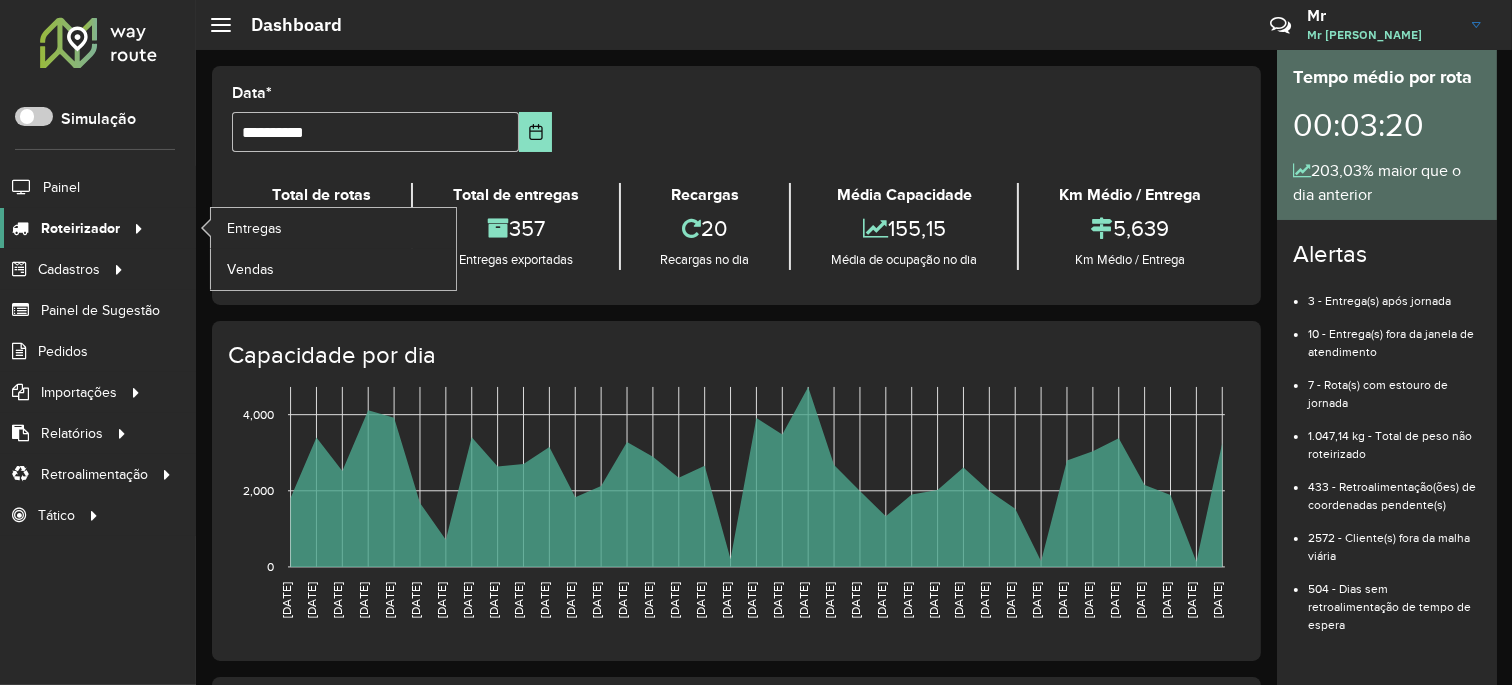 click 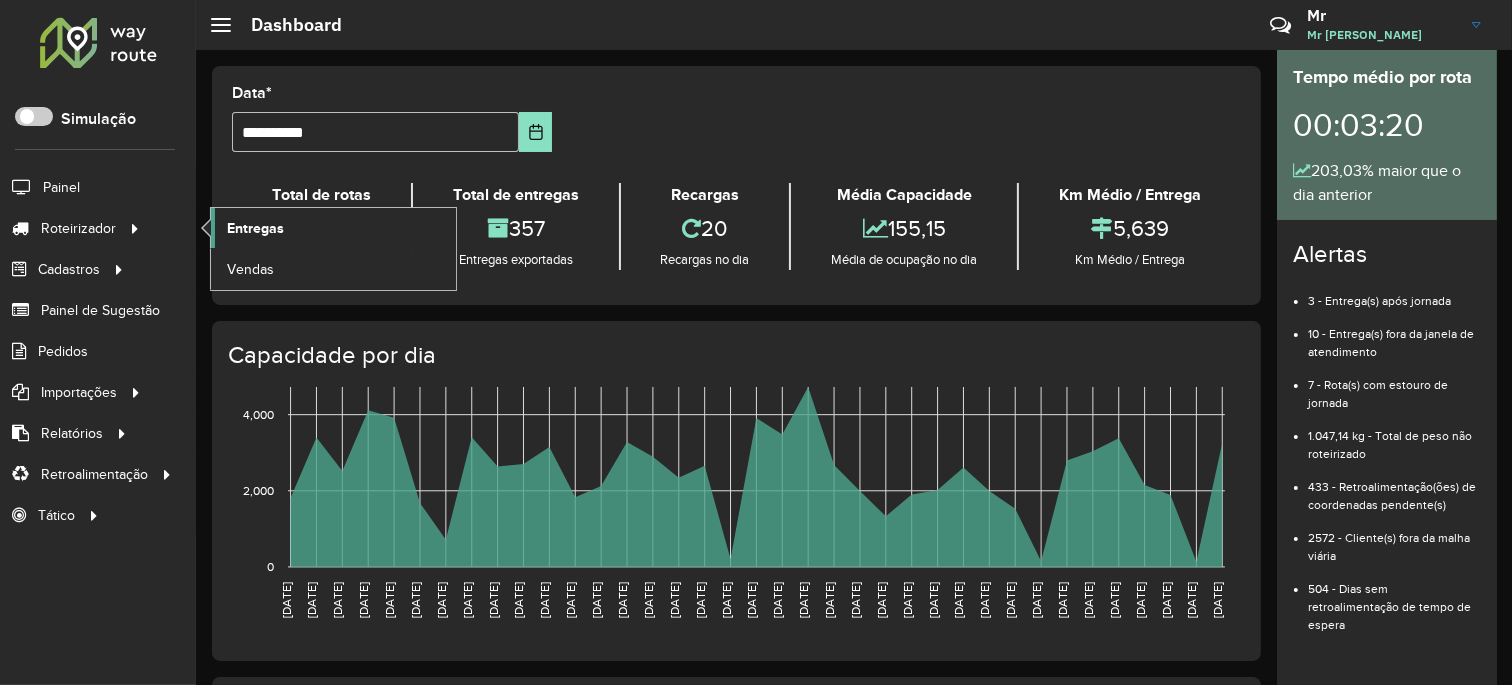 click on "Entregas" 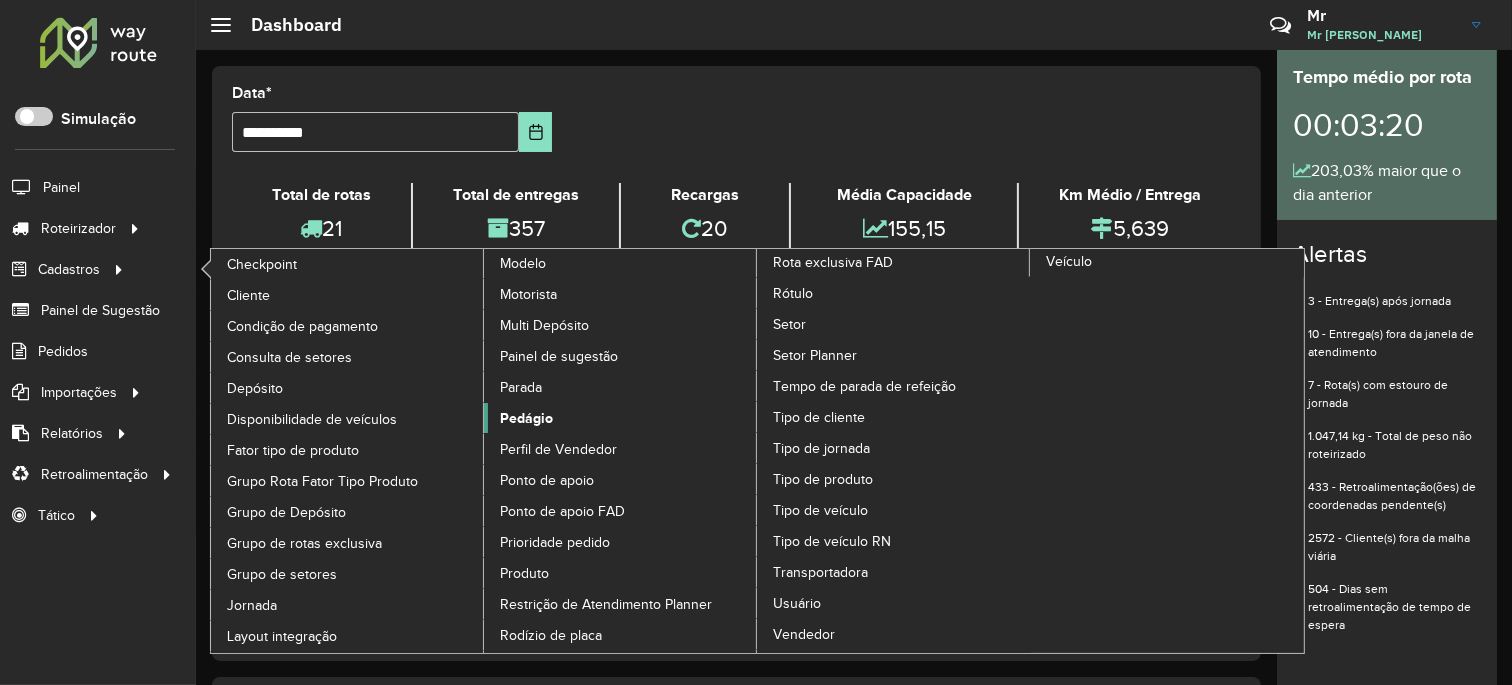 click on "Pedágio" 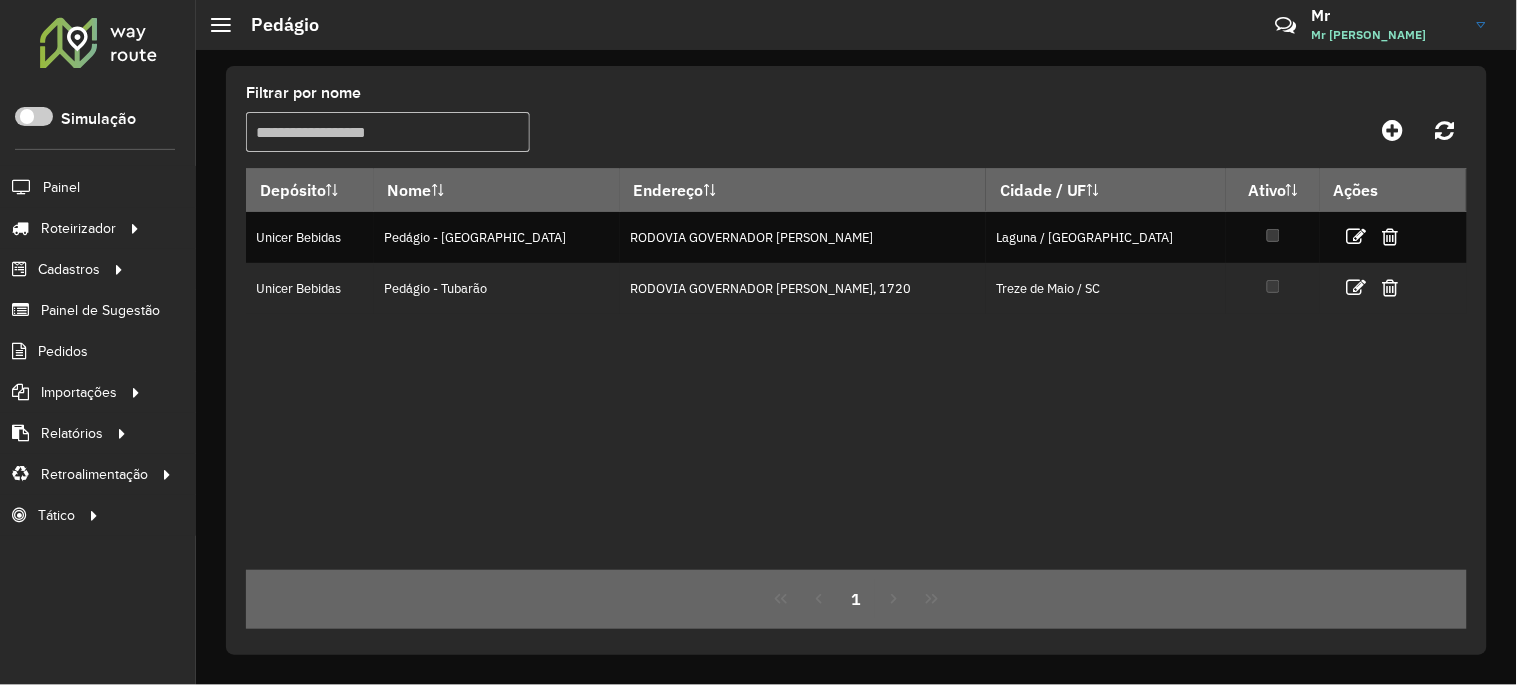 click on "Críticas? Dúvidas? Elogios? Sugestões? Entre em contato conosco!" 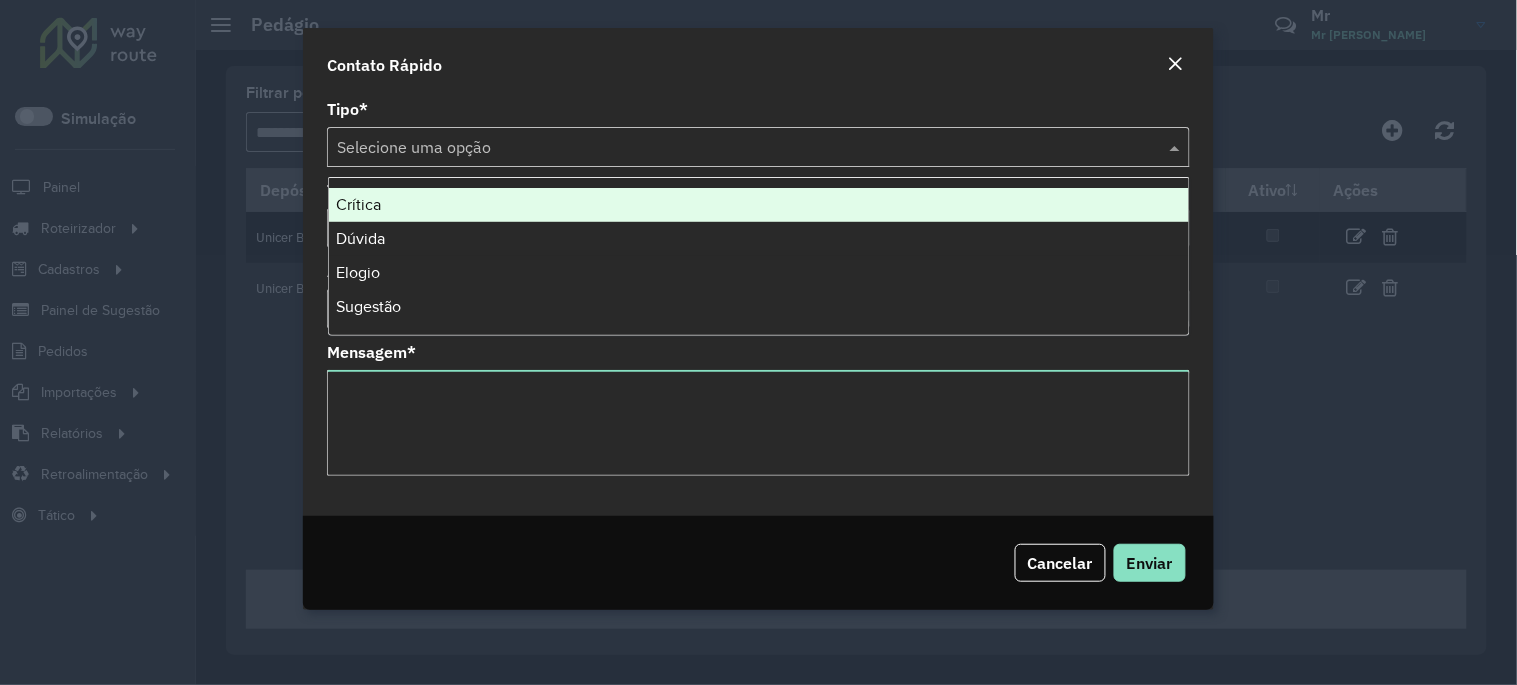 click at bounding box center (738, 148) 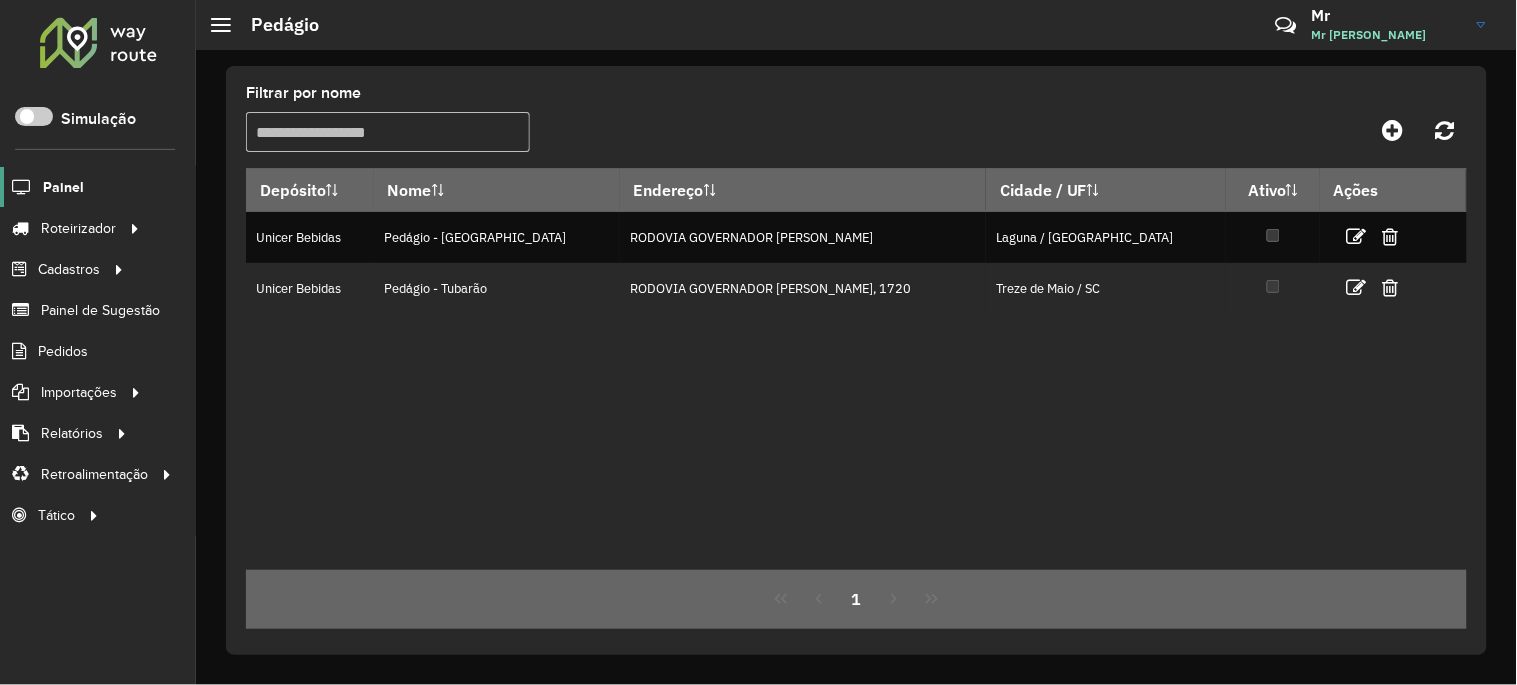 click on "Painel" 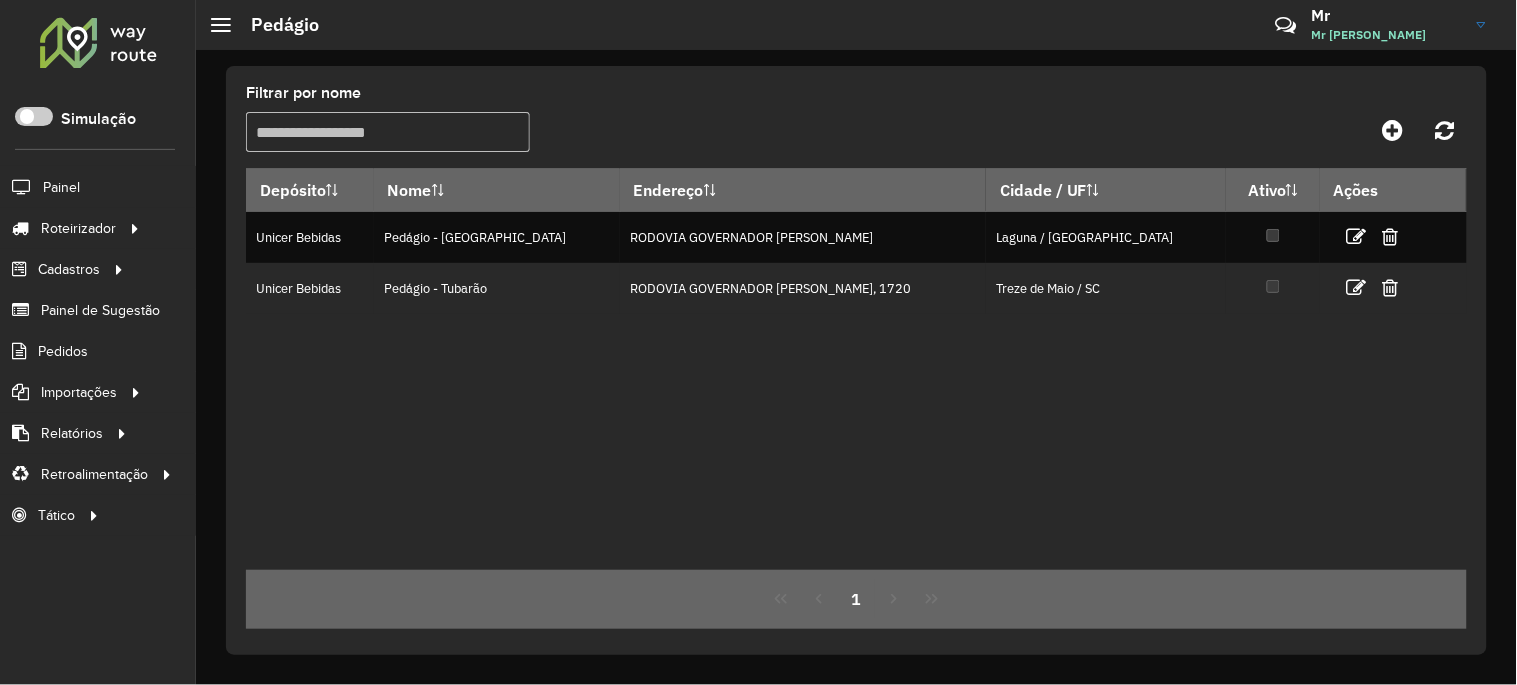 click 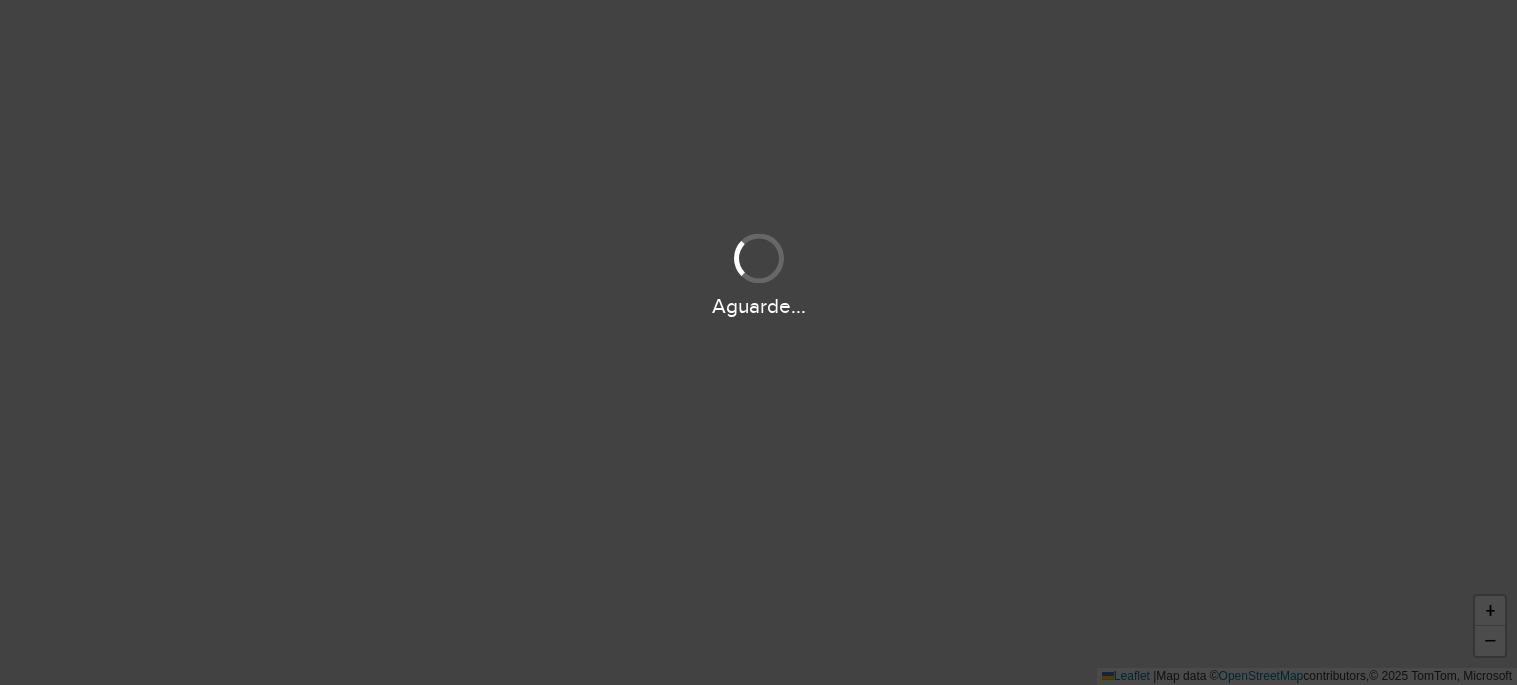 scroll, scrollTop: 0, scrollLeft: 0, axis: both 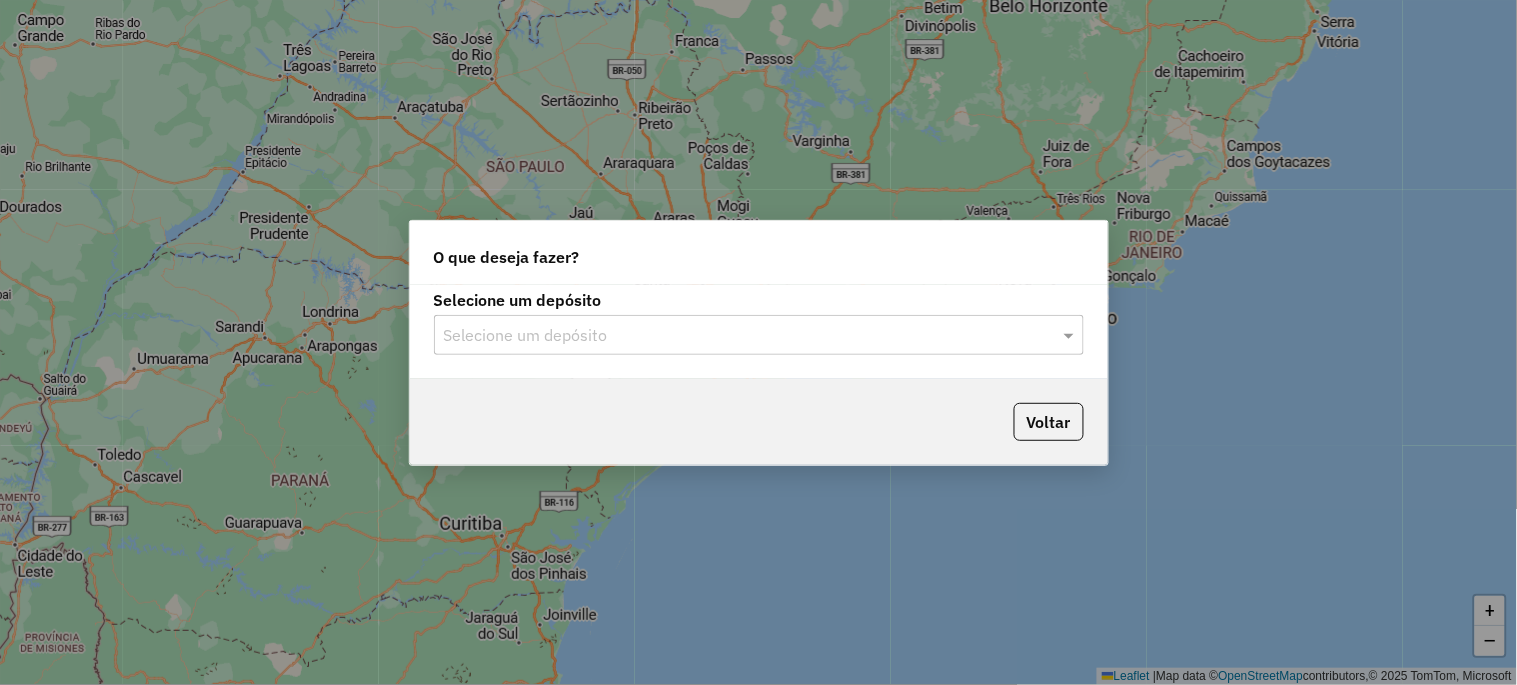 click 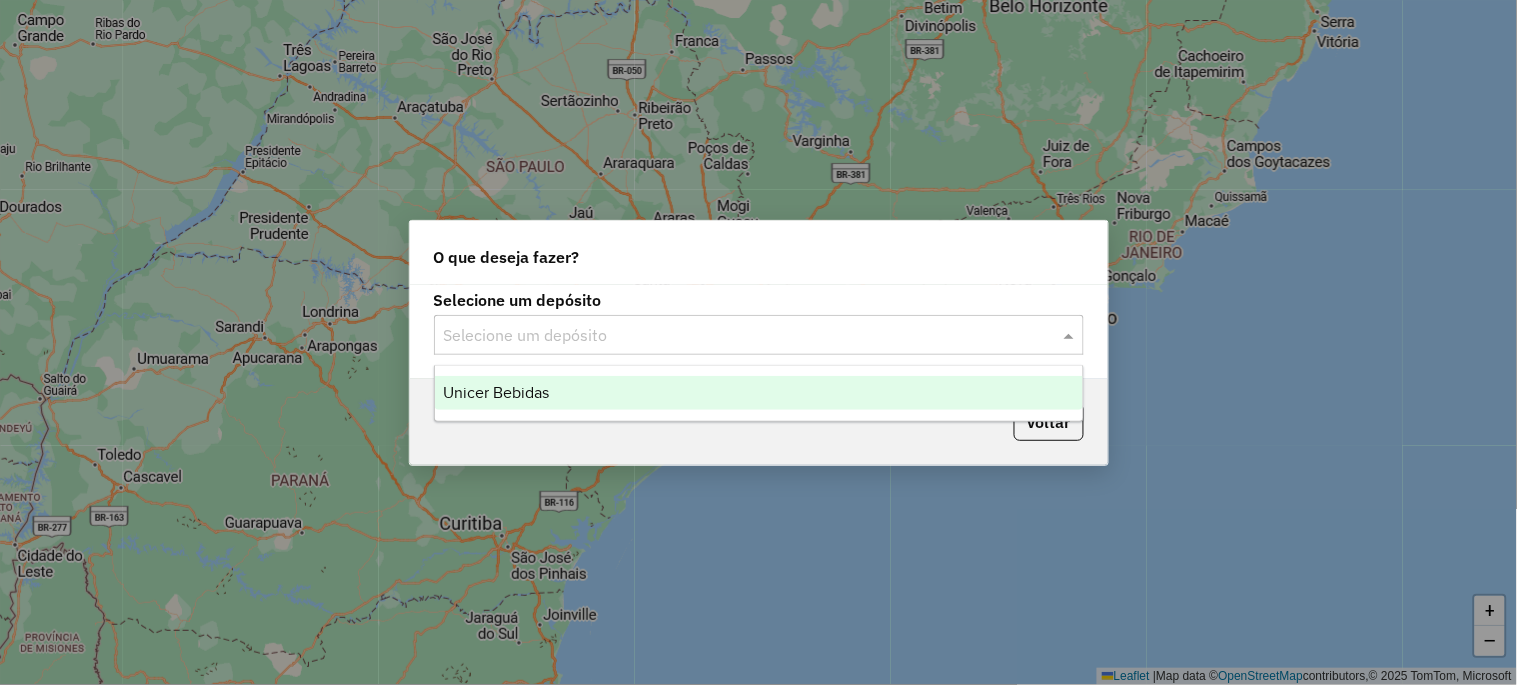 click on "Unicer Bebidas" at bounding box center [496, 392] 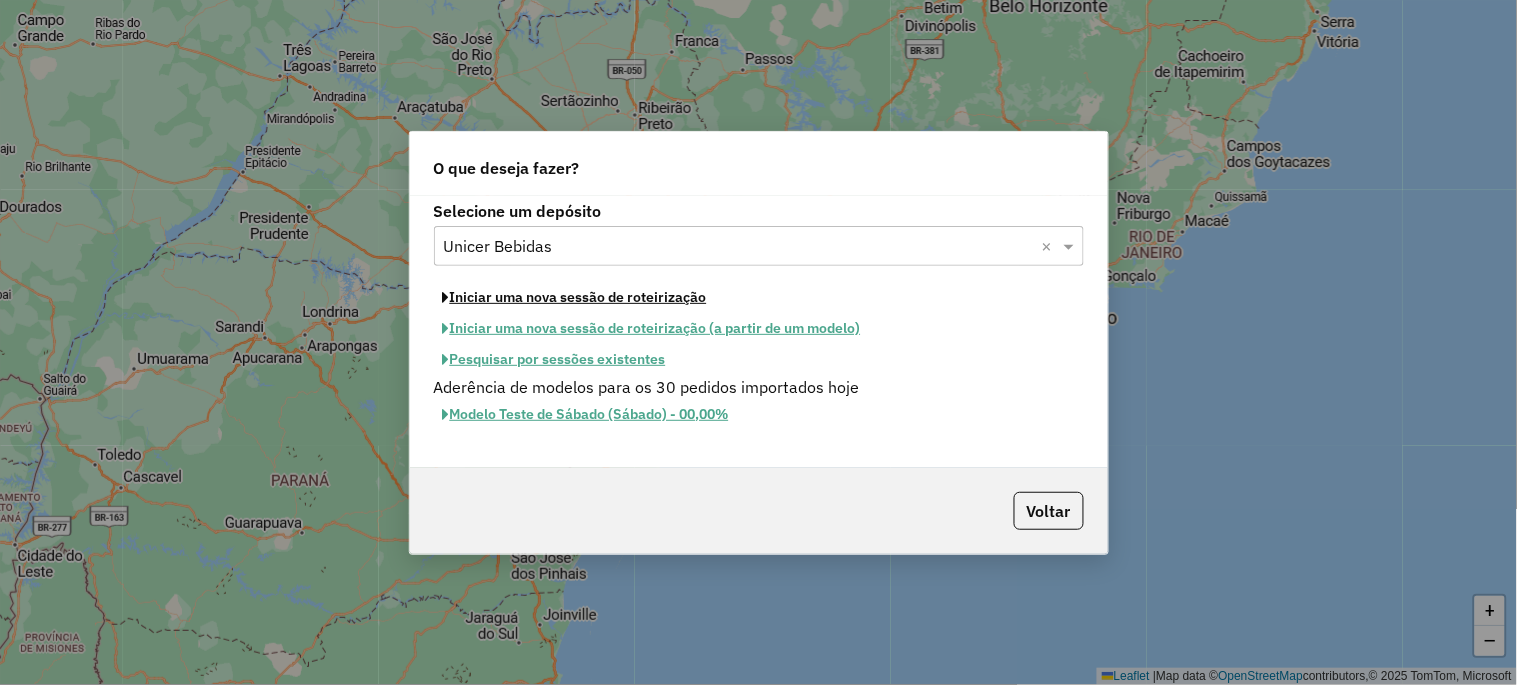 click on "Iniciar uma nova sessão de roteirização" 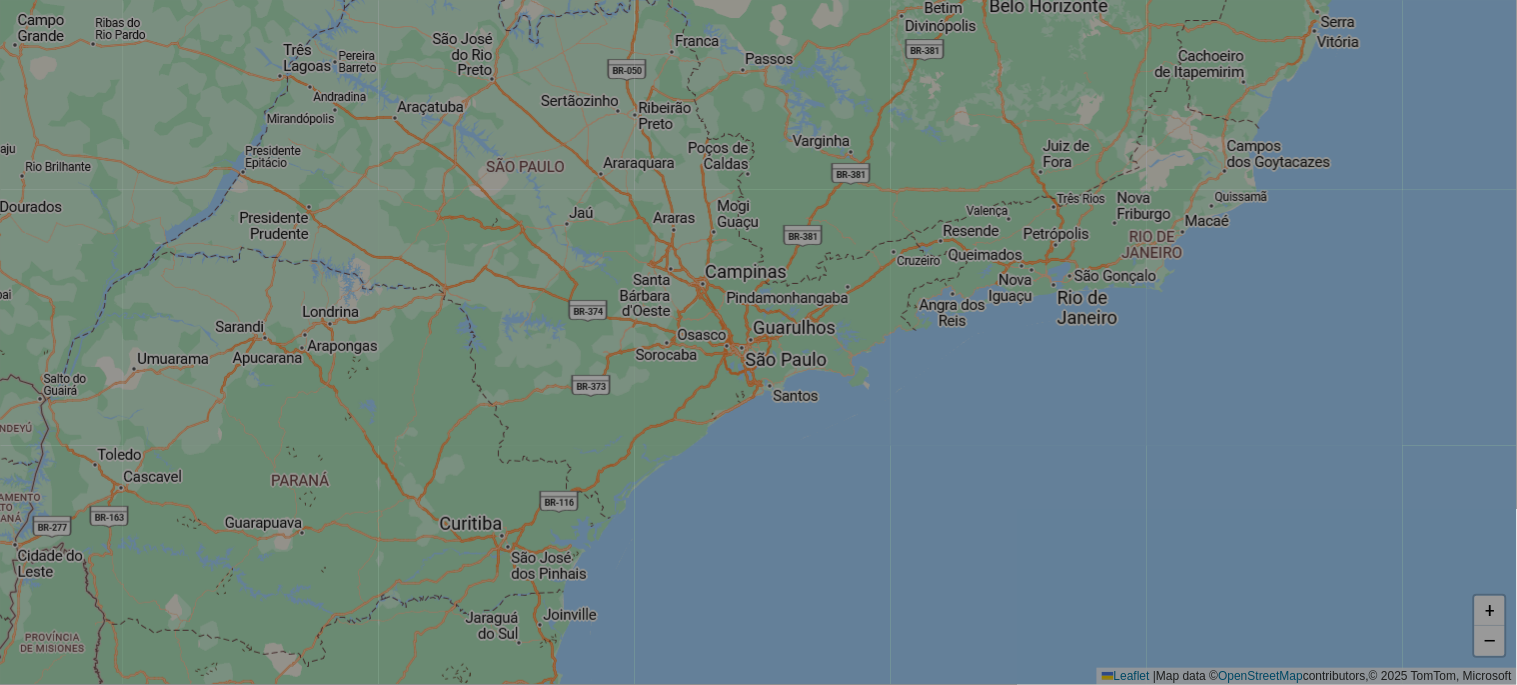 select on "*" 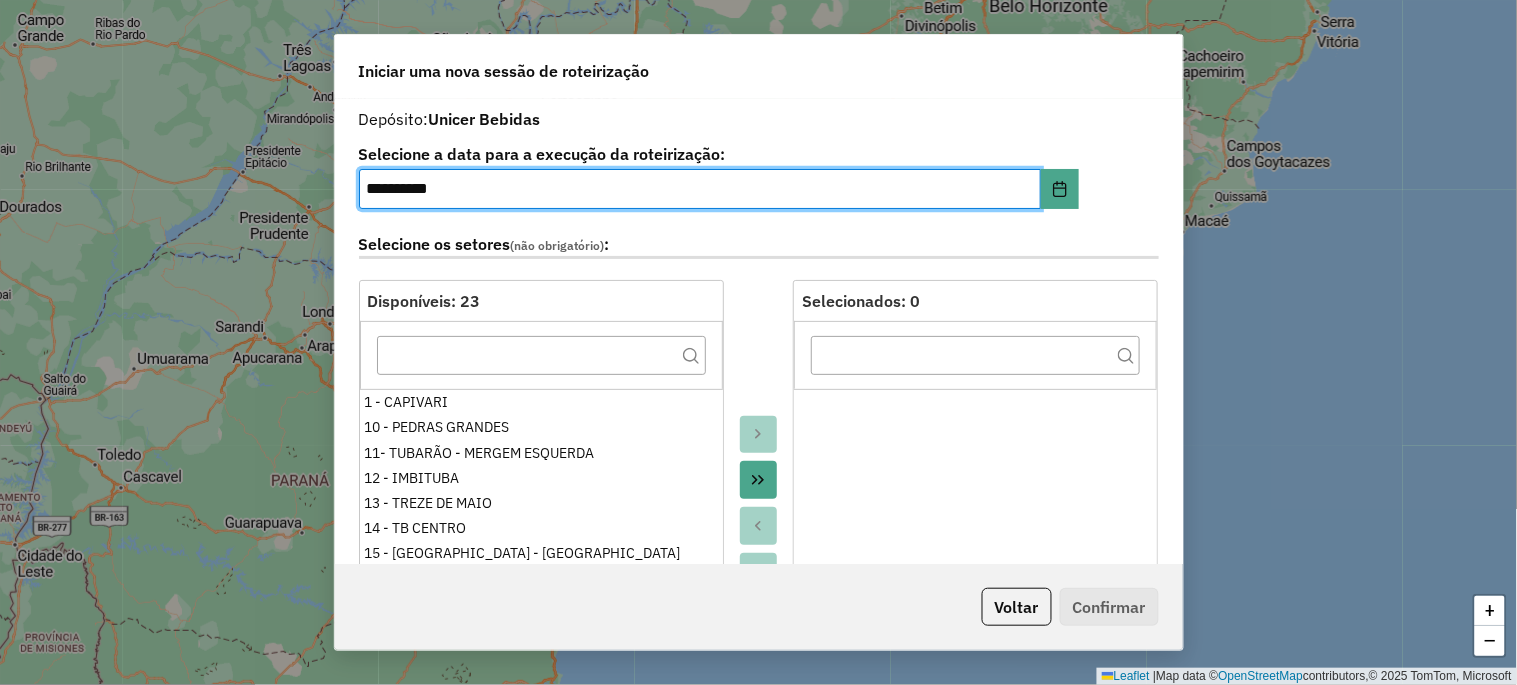 click on "**********" at bounding box center (700, 189) 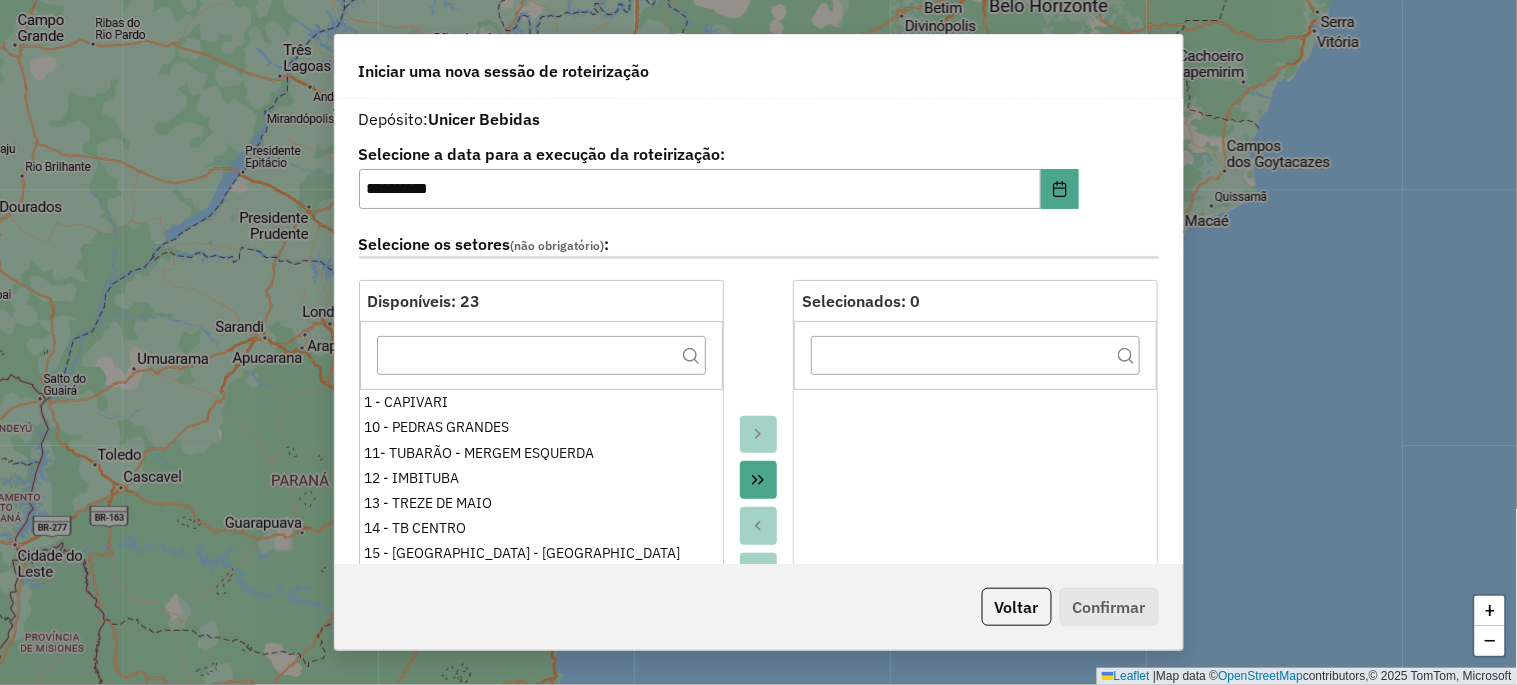 click 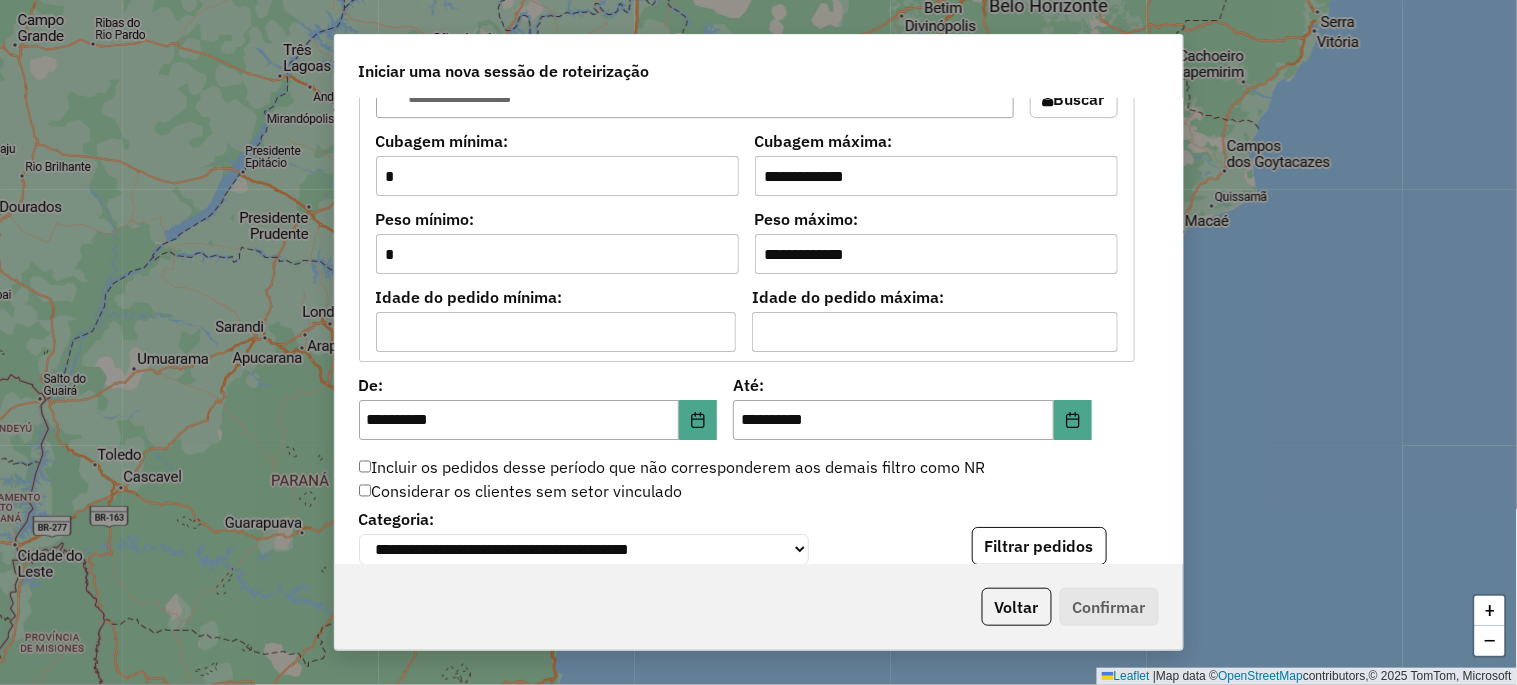 scroll, scrollTop: 1852, scrollLeft: 0, axis: vertical 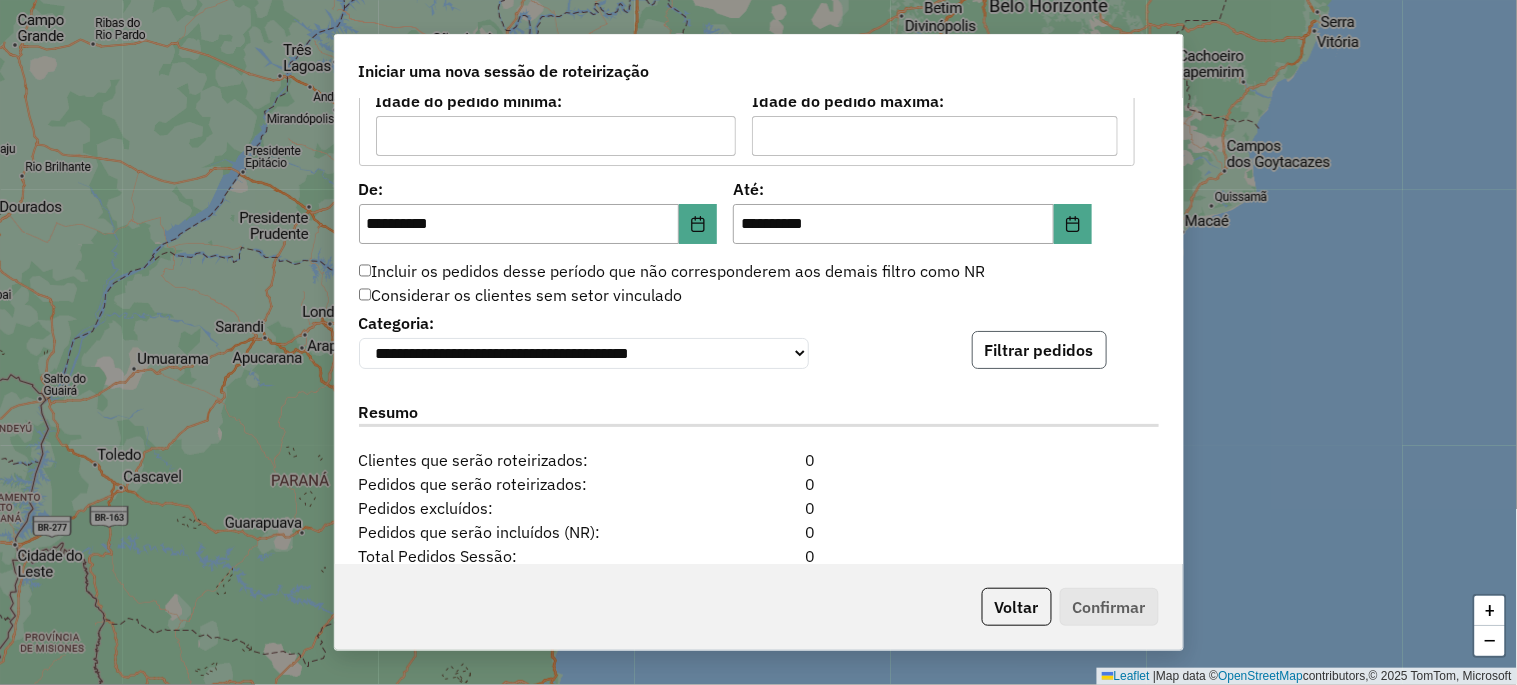 click on "Filtrar pedidos" 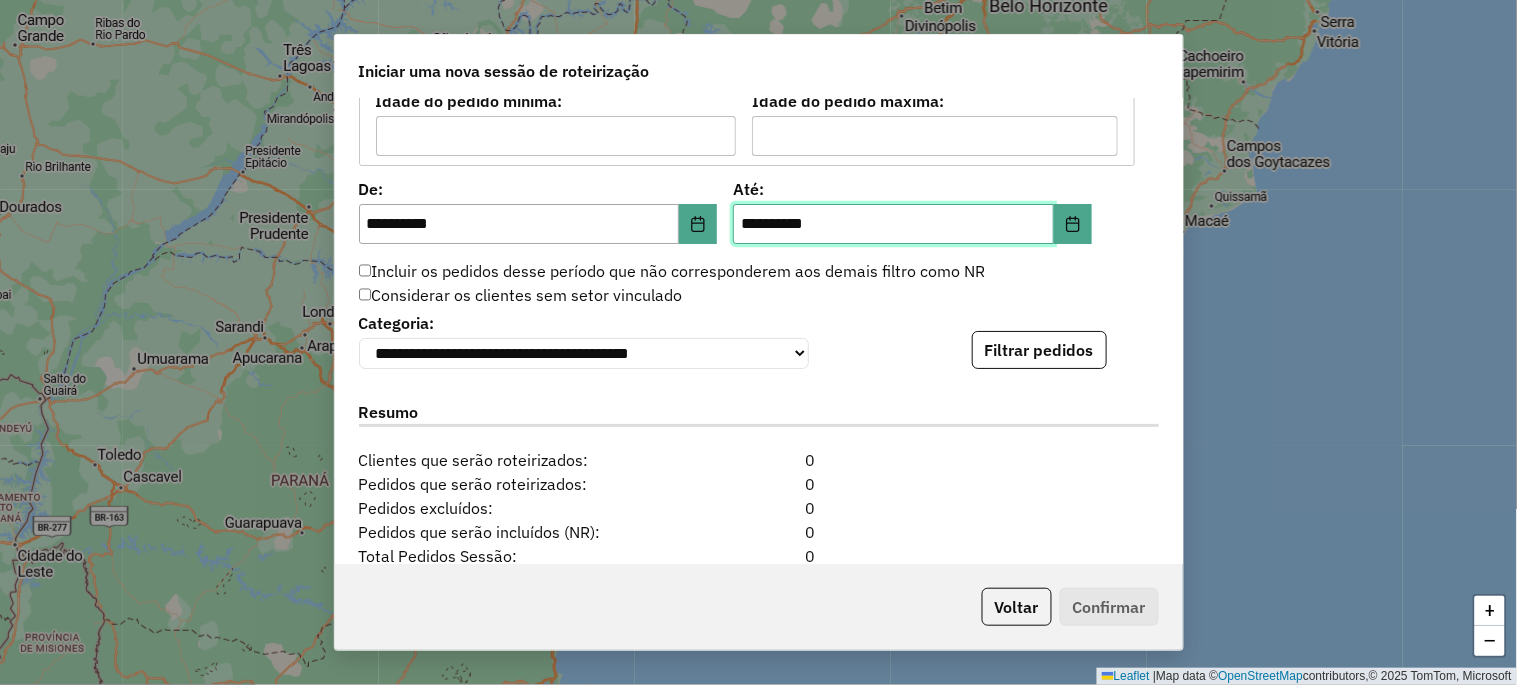 click on "**********" at bounding box center (893, 224) 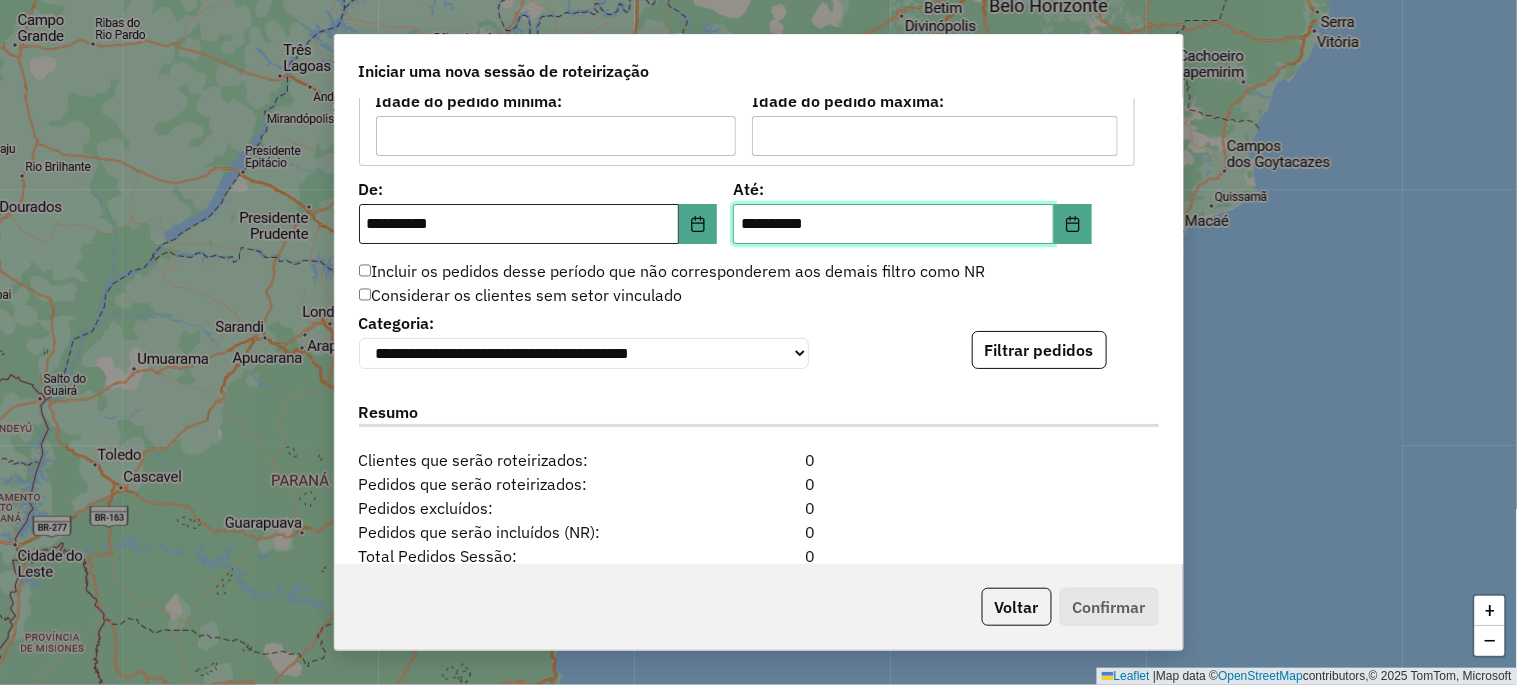 type on "**********" 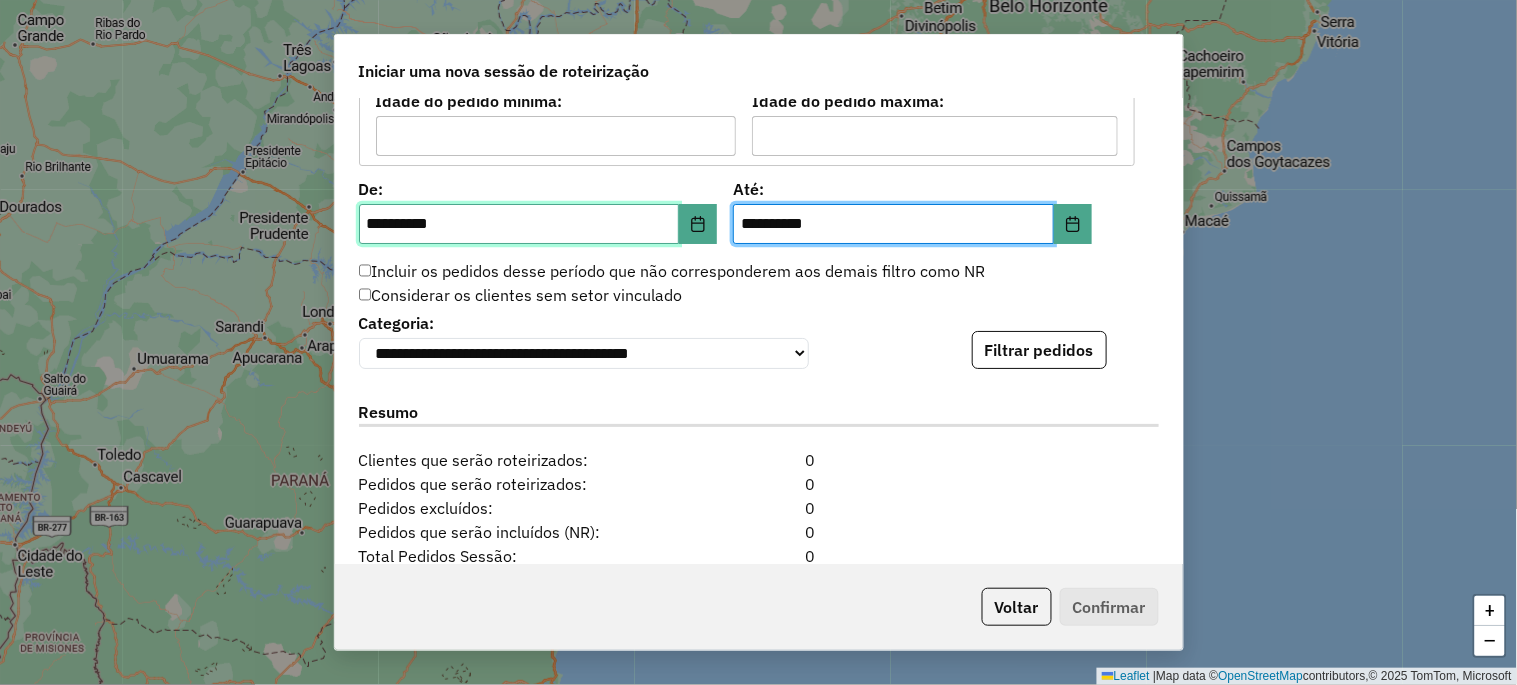 click on "**********" at bounding box center [519, 224] 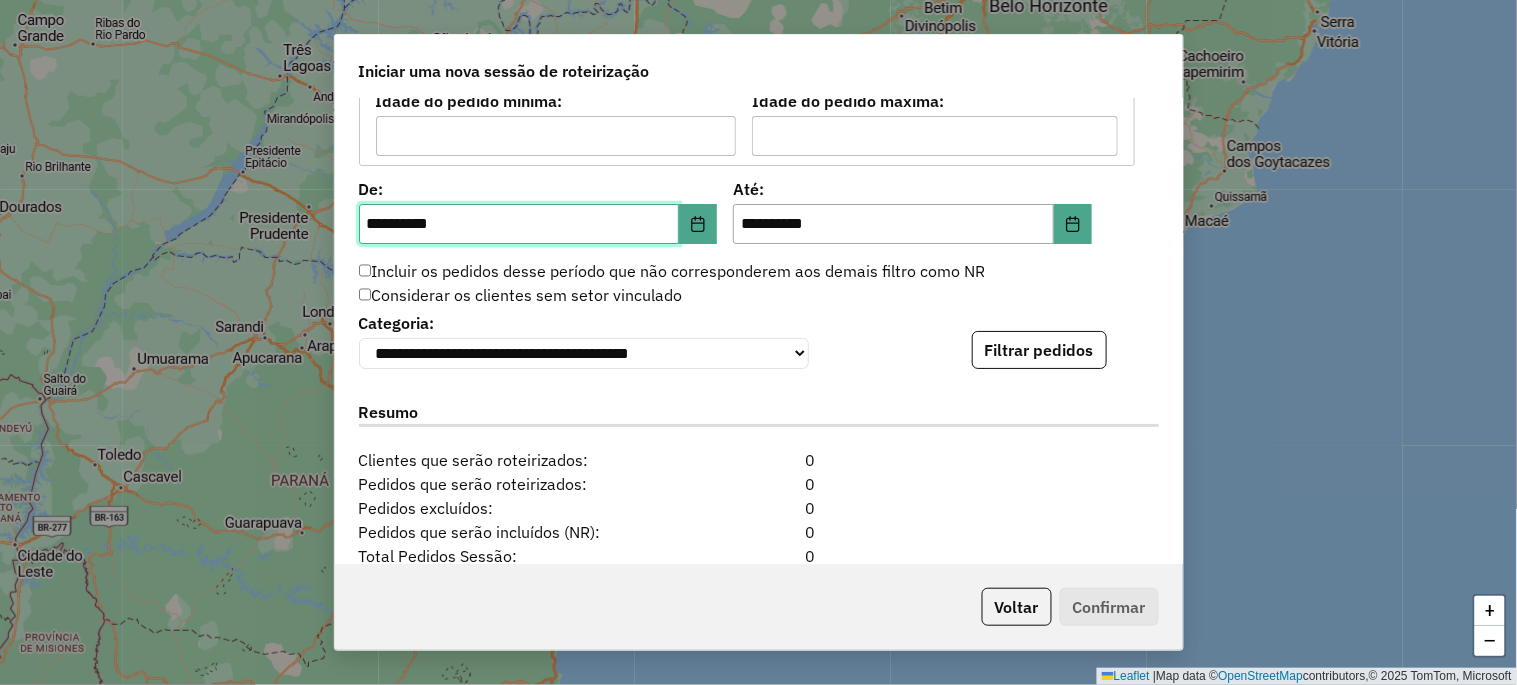 click on "**********" at bounding box center [519, 224] 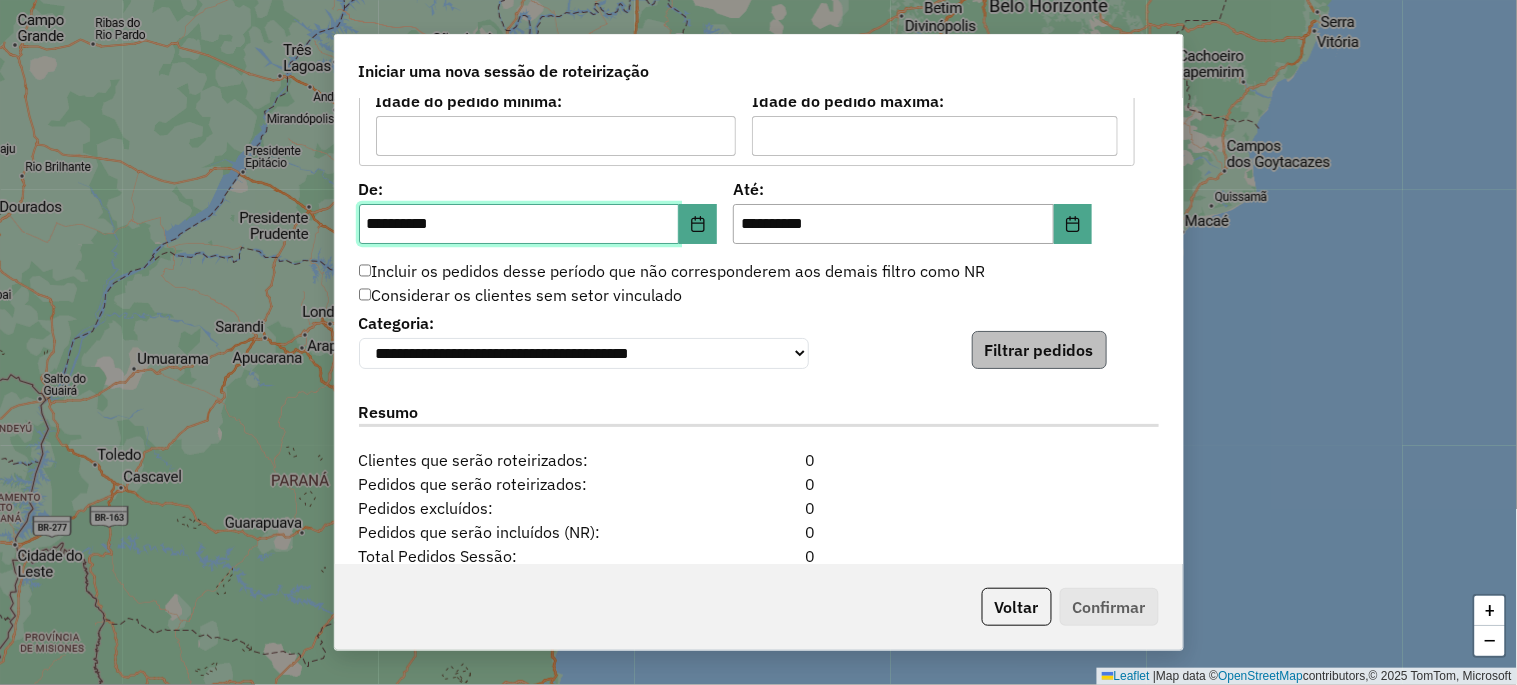 type on "**********" 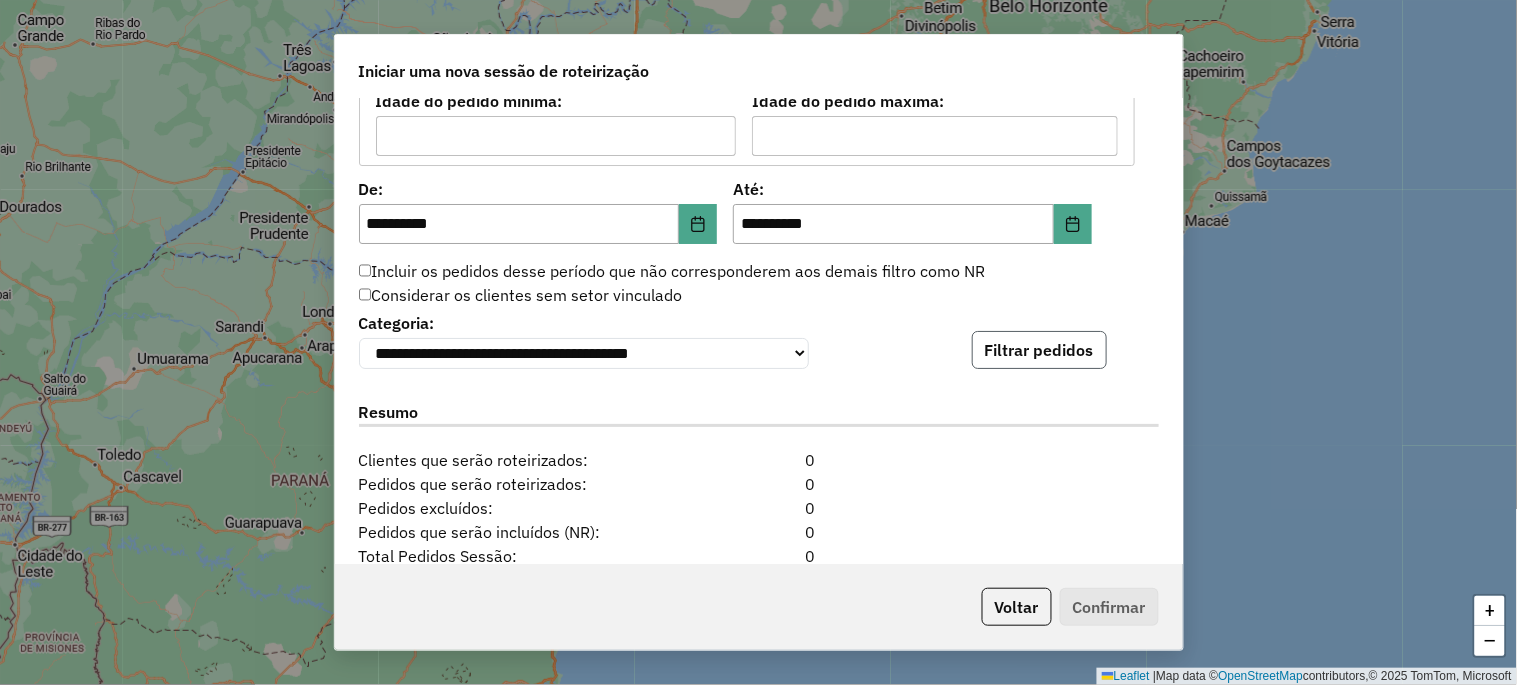 click on "Filtrar pedidos" 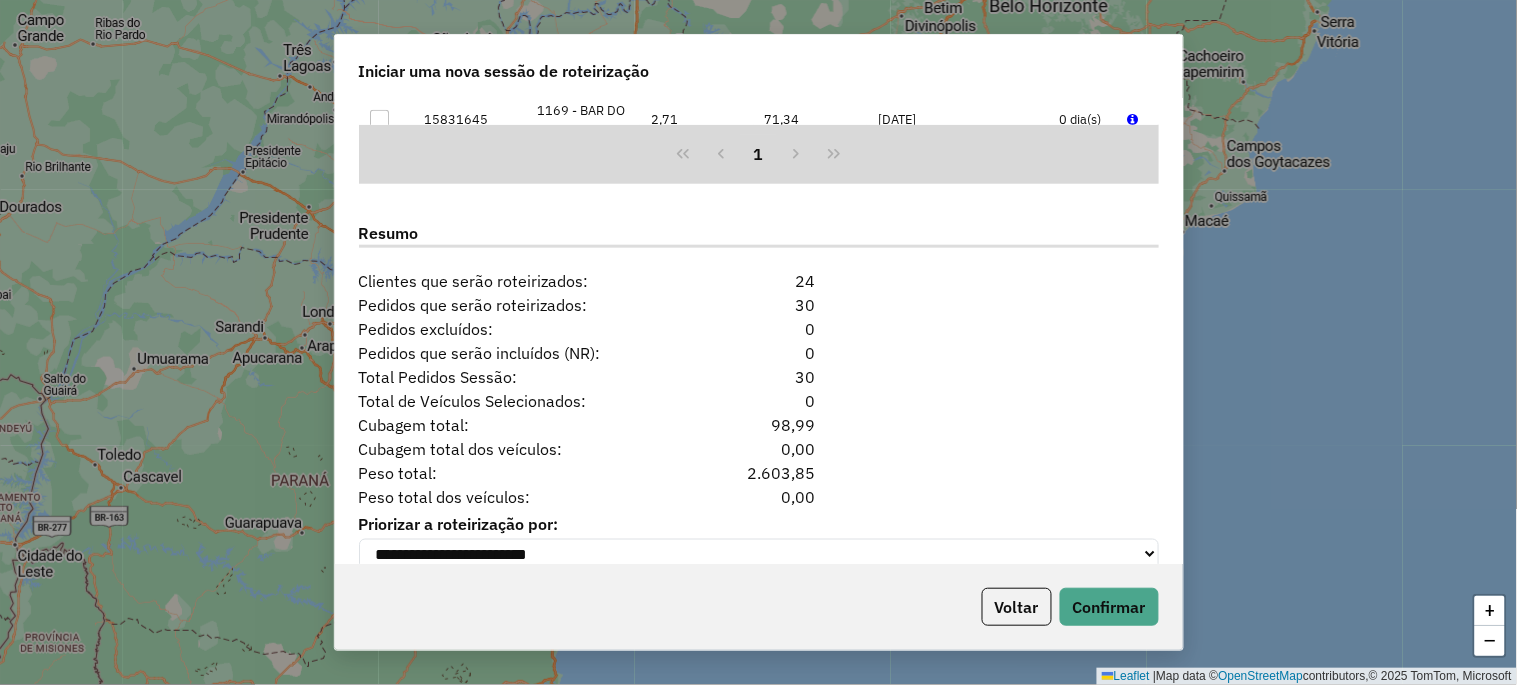 scroll, scrollTop: 2480, scrollLeft: 0, axis: vertical 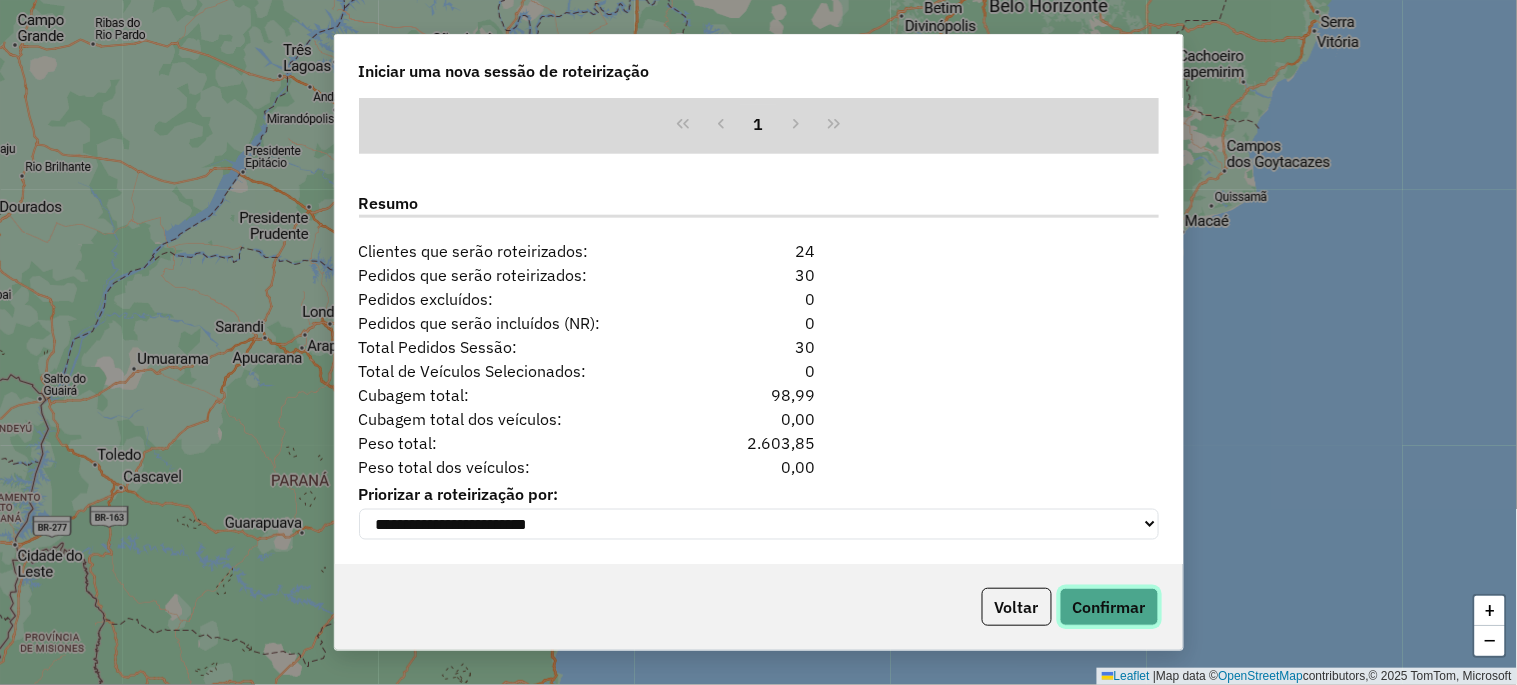 click on "Confirmar" 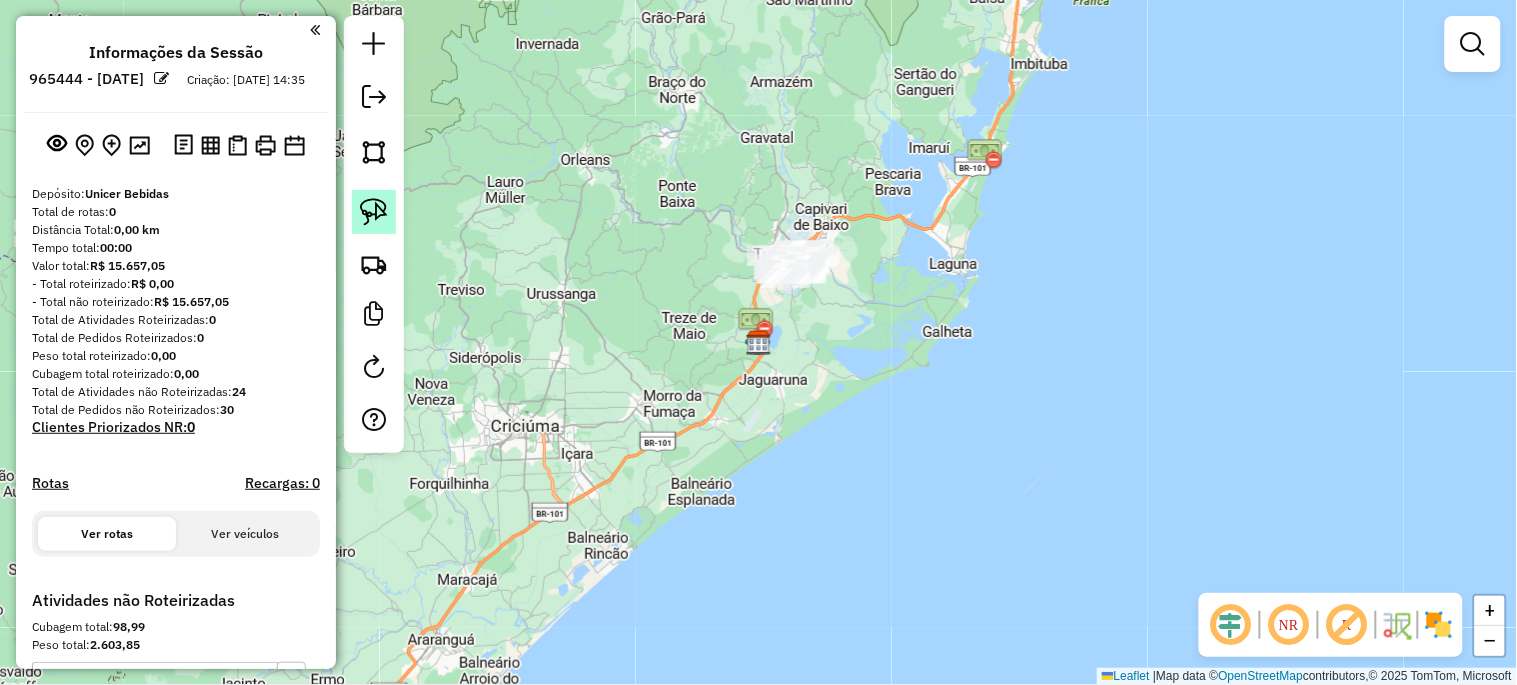 click 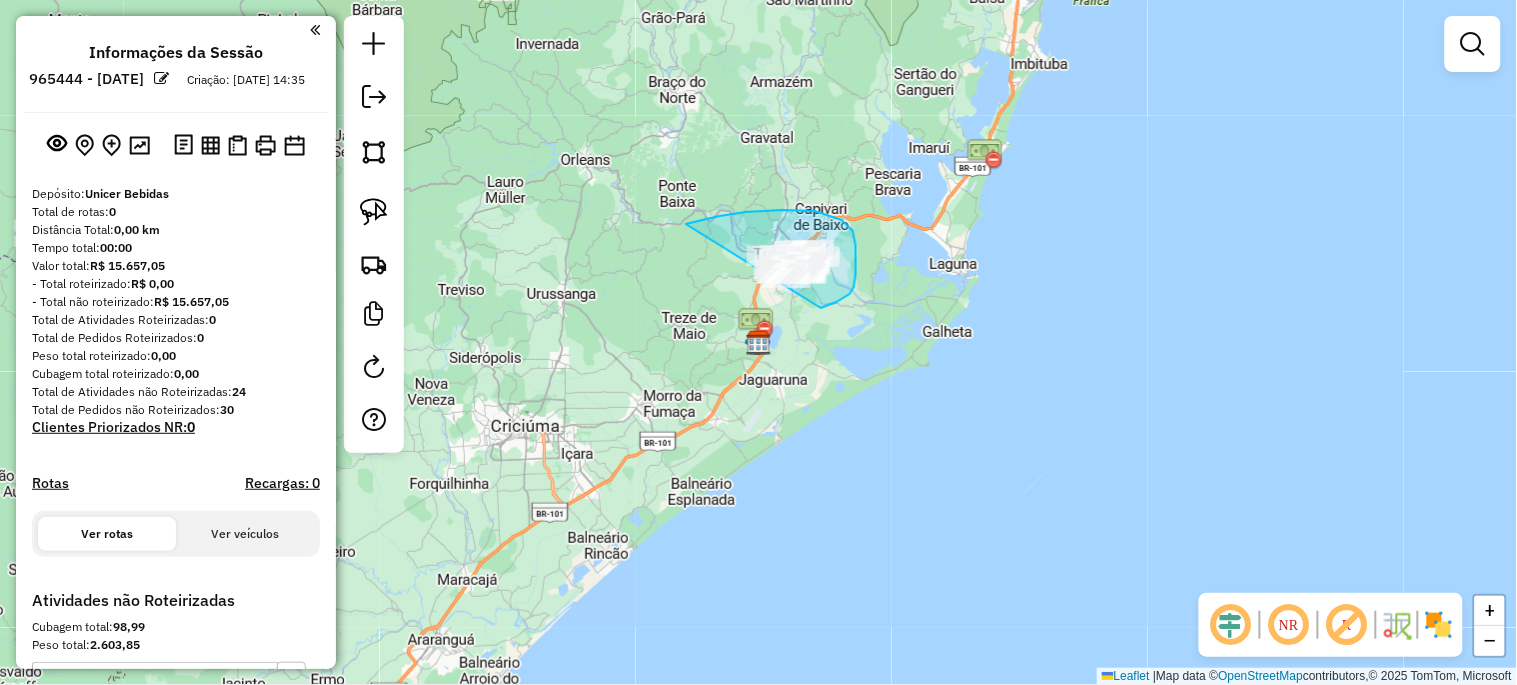drag, startPoint x: 688, startPoint y: 223, endPoint x: 716, endPoint y: 308, distance: 89.49302 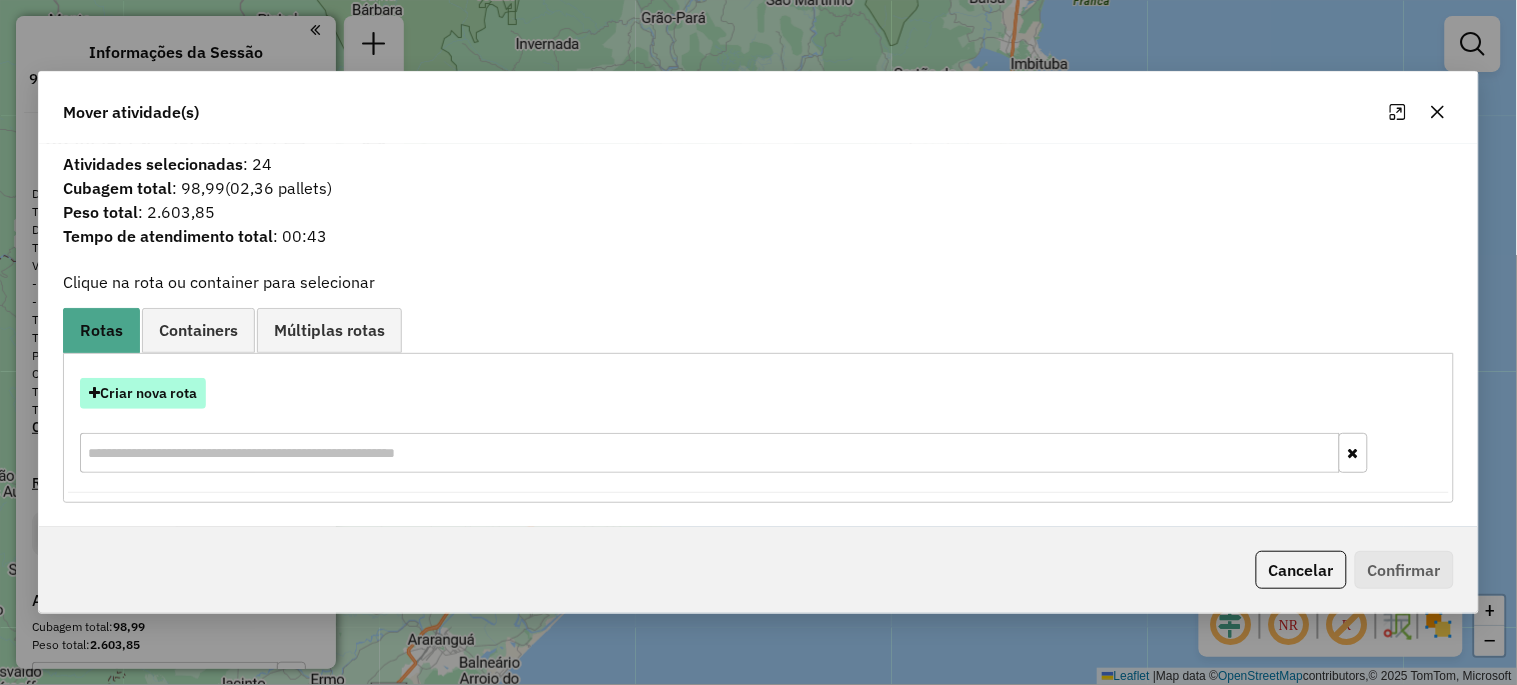 click on "Criar nova rota" at bounding box center (143, 393) 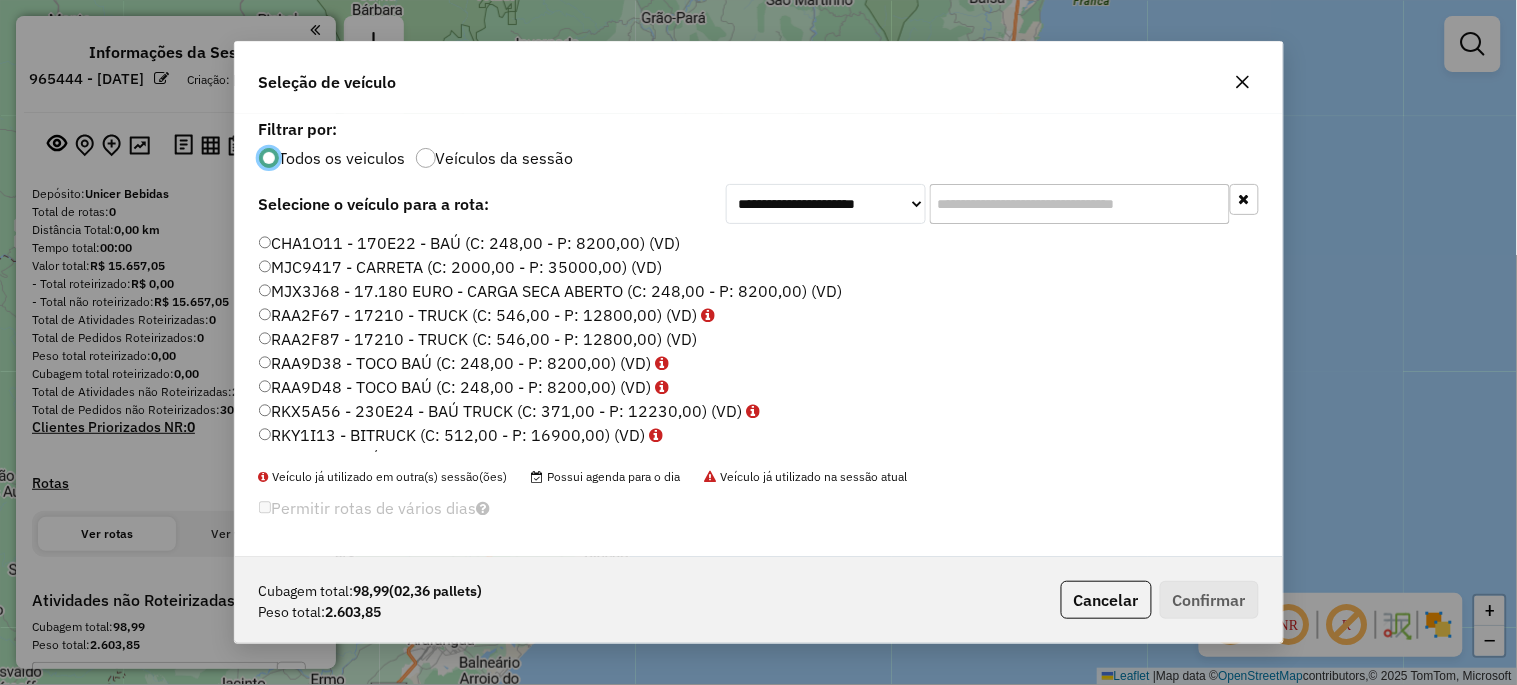 scroll, scrollTop: 11, scrollLeft: 5, axis: both 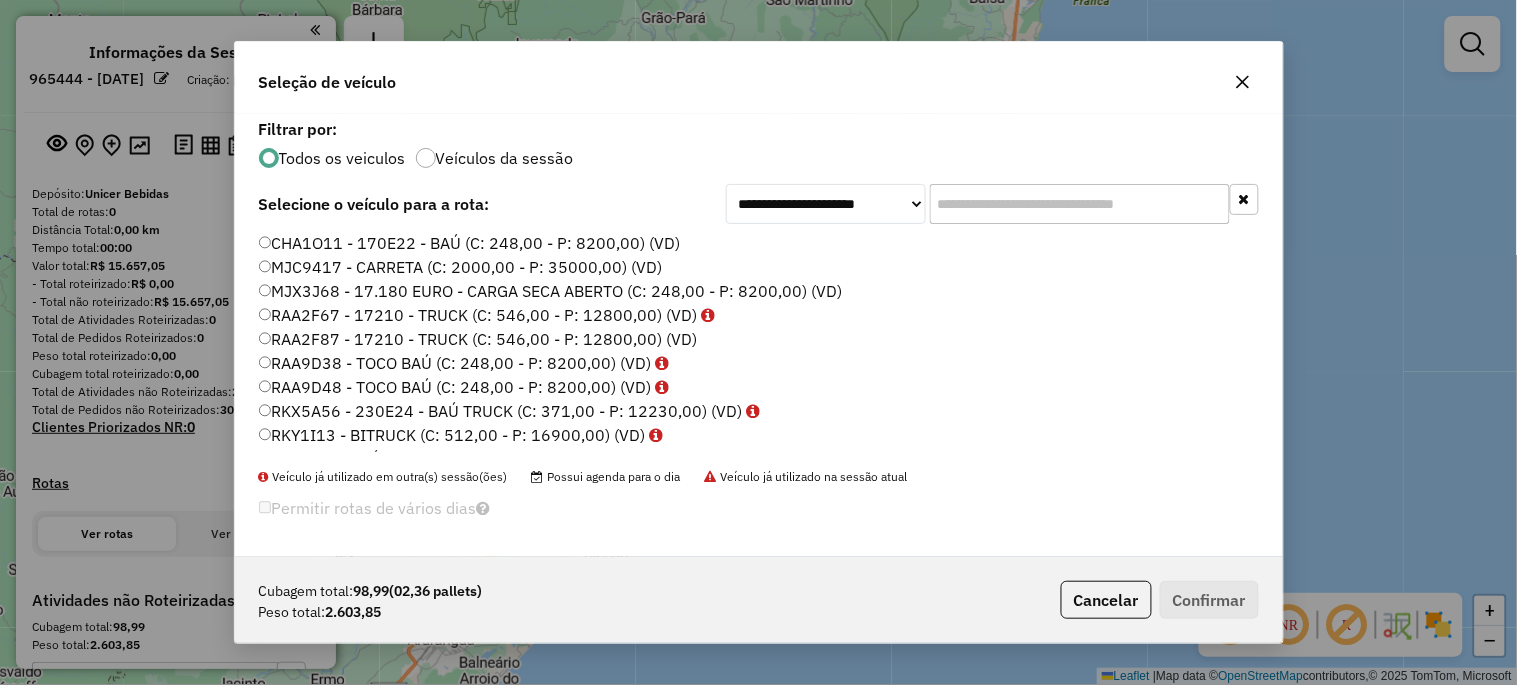 click on "MJX3J68 - 17.180 EURO - CARGA SECA ABERTO (C: 248,00 - P: 8200,00) (VD)" 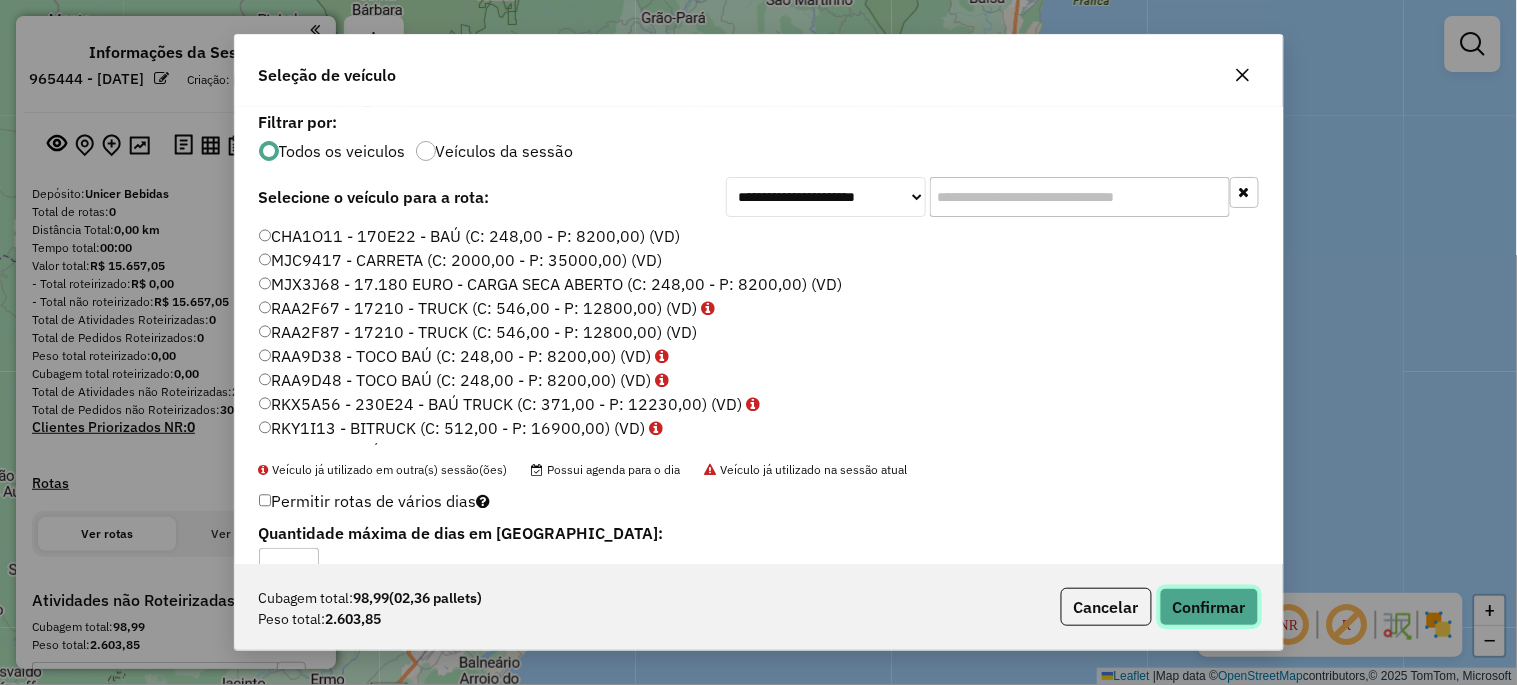 click on "Confirmar" 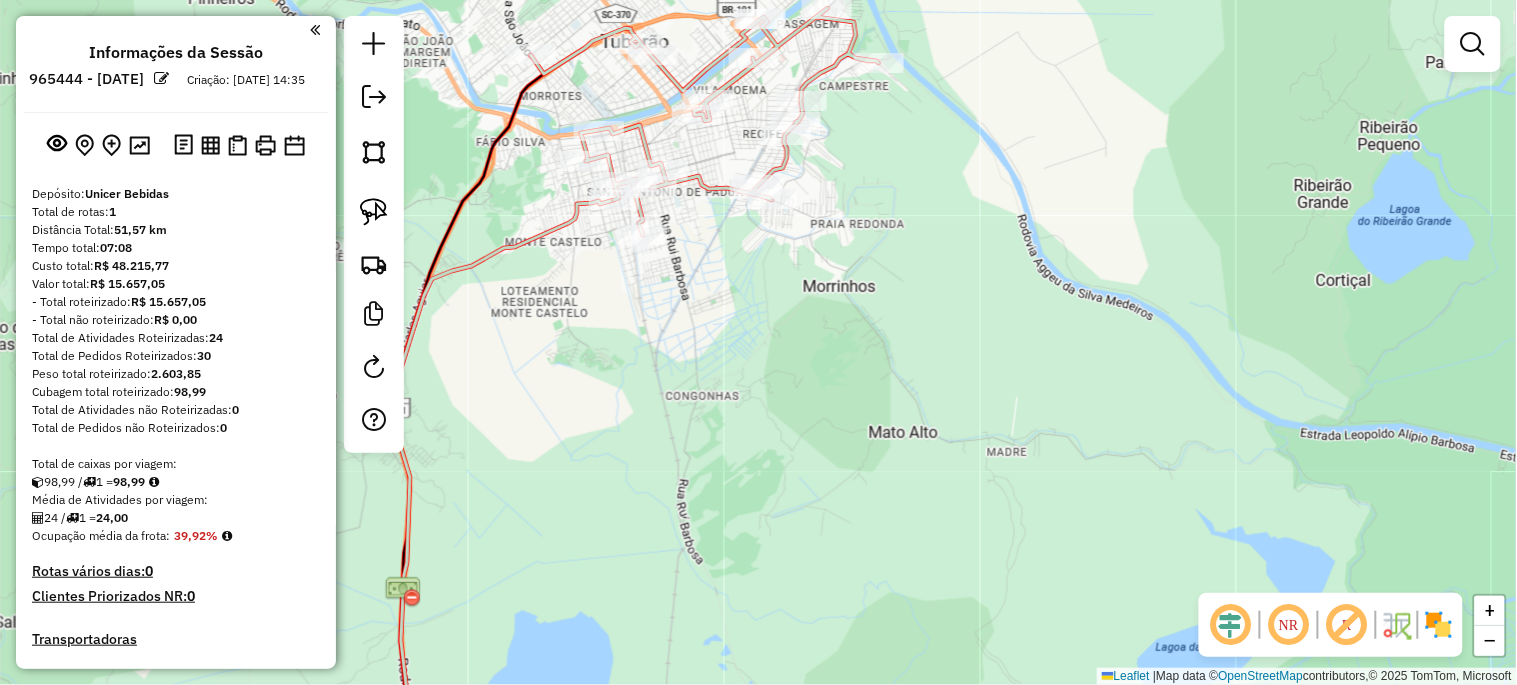 drag, startPoint x: 754, startPoint y: 282, endPoint x: 763, endPoint y: 484, distance: 202.2004 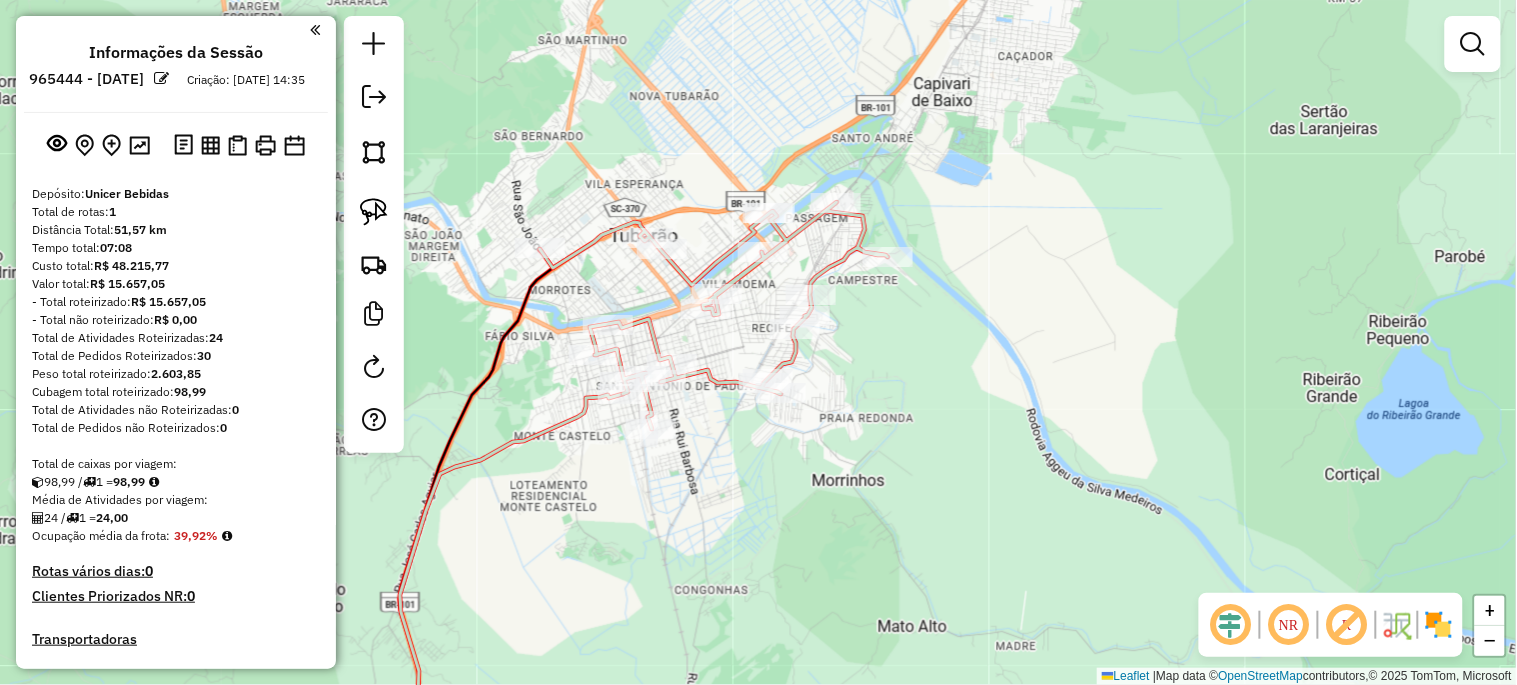 drag, startPoint x: 778, startPoint y: 408, endPoint x: 793, endPoint y: 414, distance: 16.155495 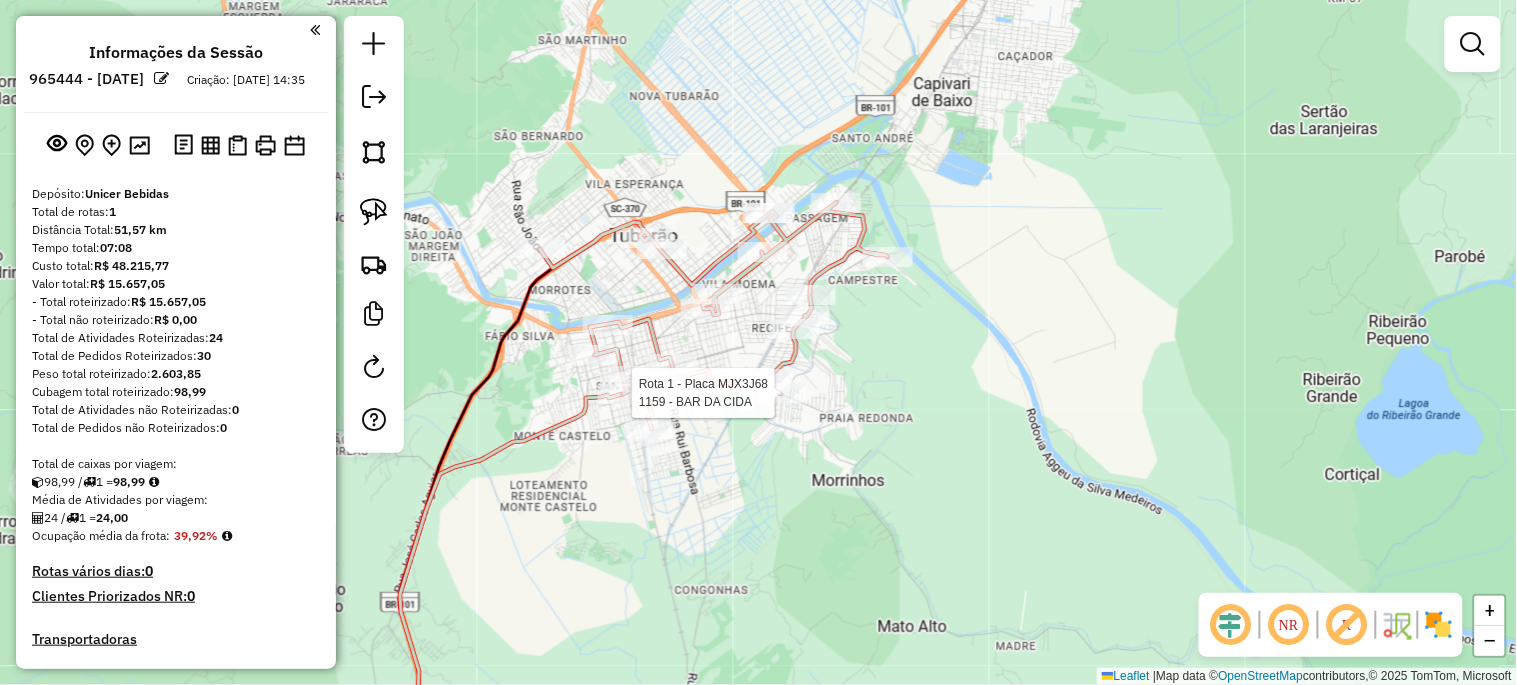scroll, scrollTop: 324, scrollLeft: 0, axis: vertical 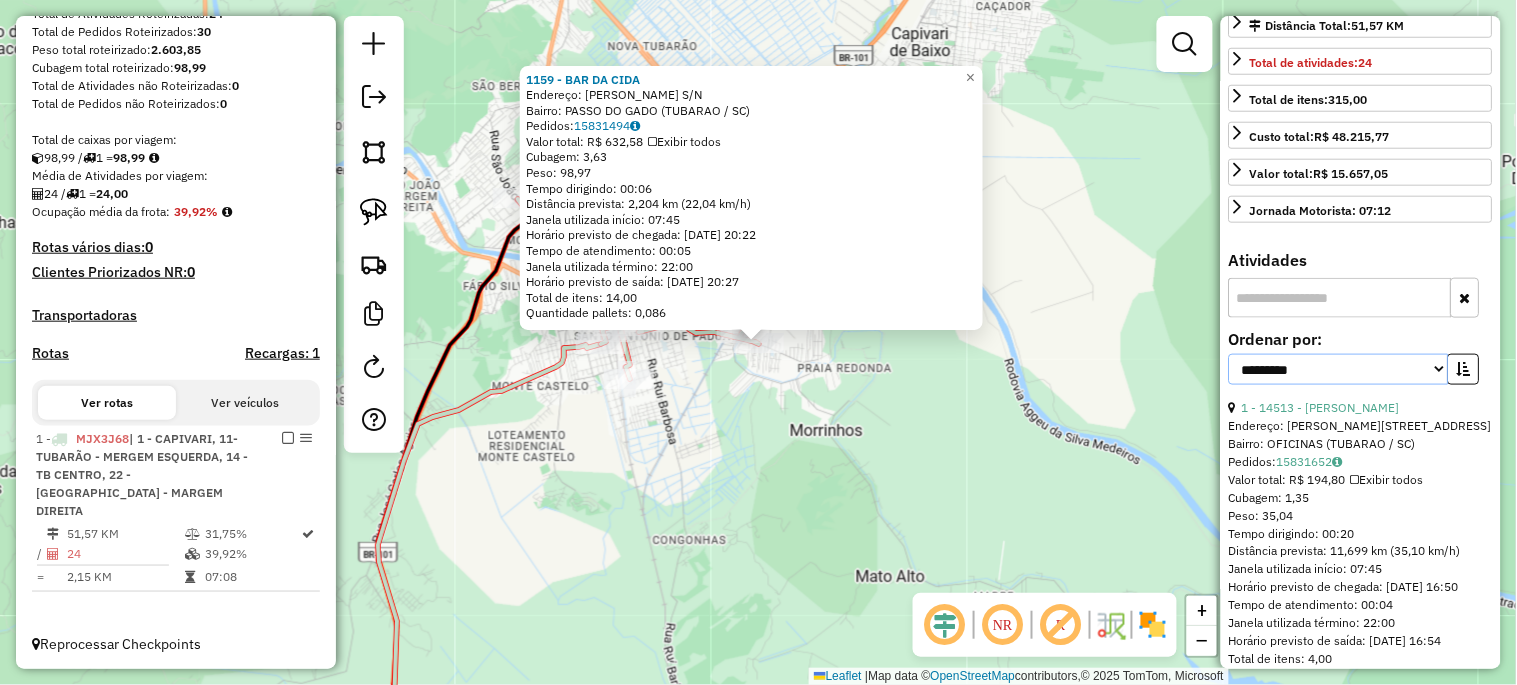click on "**********" at bounding box center [1339, 369] 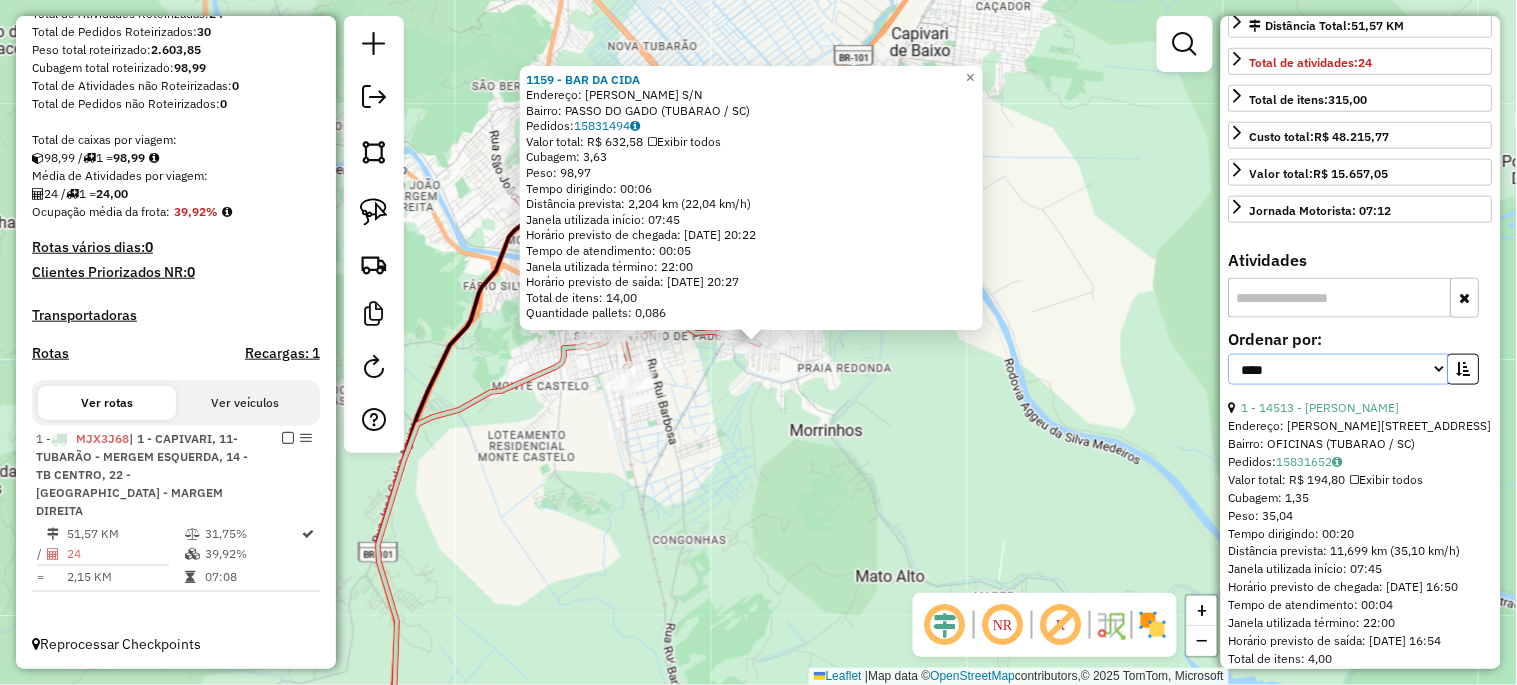 click on "**********" at bounding box center [1339, 369] 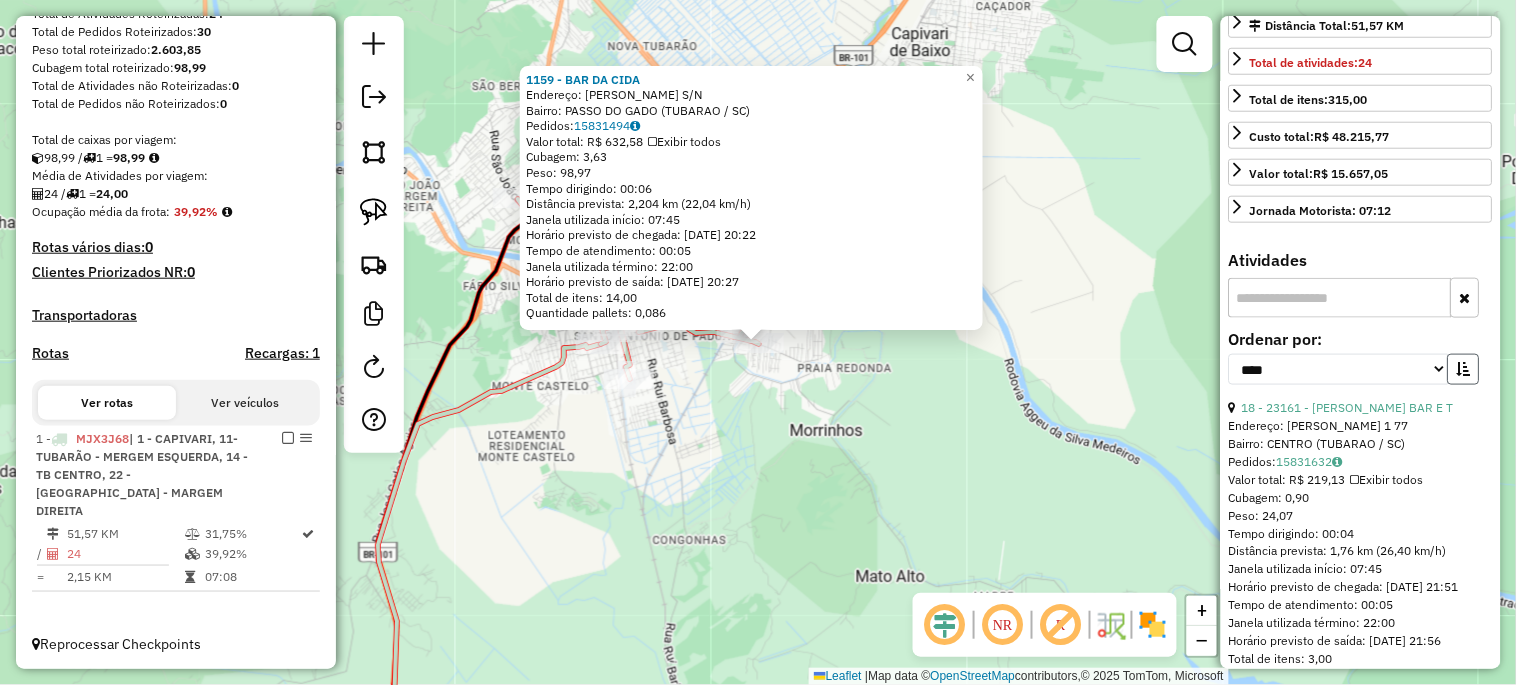 click at bounding box center [1464, 369] 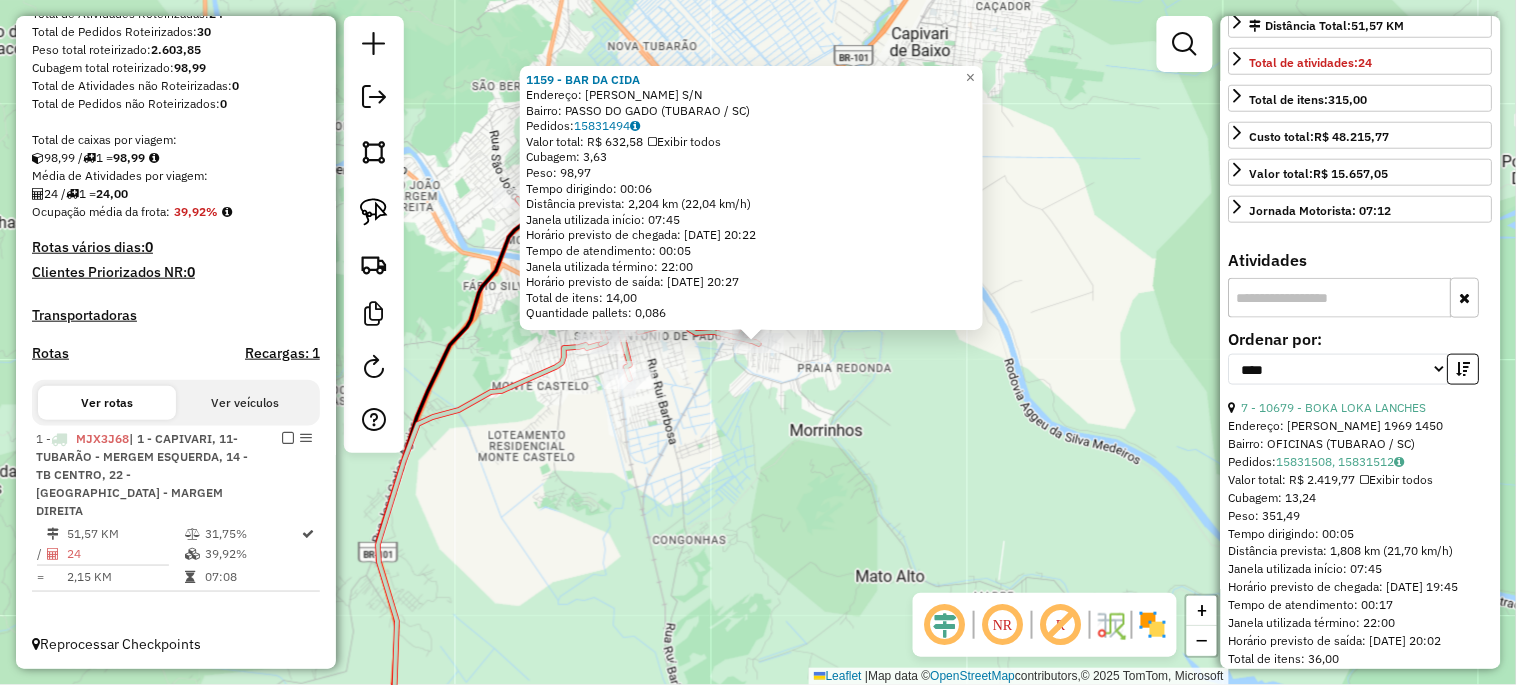 click on "1159 - BAR DA CIDA  Endereço:  ANDRINO SALLES BORGES S/N   Bairro: PASSO DO GADO (TUBARAO / SC)   Pedidos:  15831494   Valor total: R$ 632,58   Exibir todos   Cubagem: 3,63  Peso: 98,97  Tempo dirigindo: 00:06   Distância prevista: 2,204 km (22,04 km/h)   Janela utilizada início: 07:45   Horário previsto de chegada: 15/07/2025 20:22   Tempo de atendimento: 00:05   Janela utilizada término: 22:00   Horário previsto de saída: 15/07/2025 20:27   Total de itens: 14,00   Quantidade pallets: 0,086  × Janela de atendimento Grade de atendimento Capacidade Transportadoras Veículos Cliente Pedidos  Rotas Selecione os dias de semana para filtrar as janelas de atendimento  Seg   Ter   Qua   Qui   Sex   Sáb   Dom  Informe o período da janela de atendimento: De: Até:  Filtrar exatamente a janela do cliente  Considerar janela de atendimento padrão  Selecione os dias de semana para filtrar as grades de atendimento  Seg   Ter   Qua   Qui   Sex   Sáb   Dom   Considerar clientes sem dia de atendimento cadastrado +" 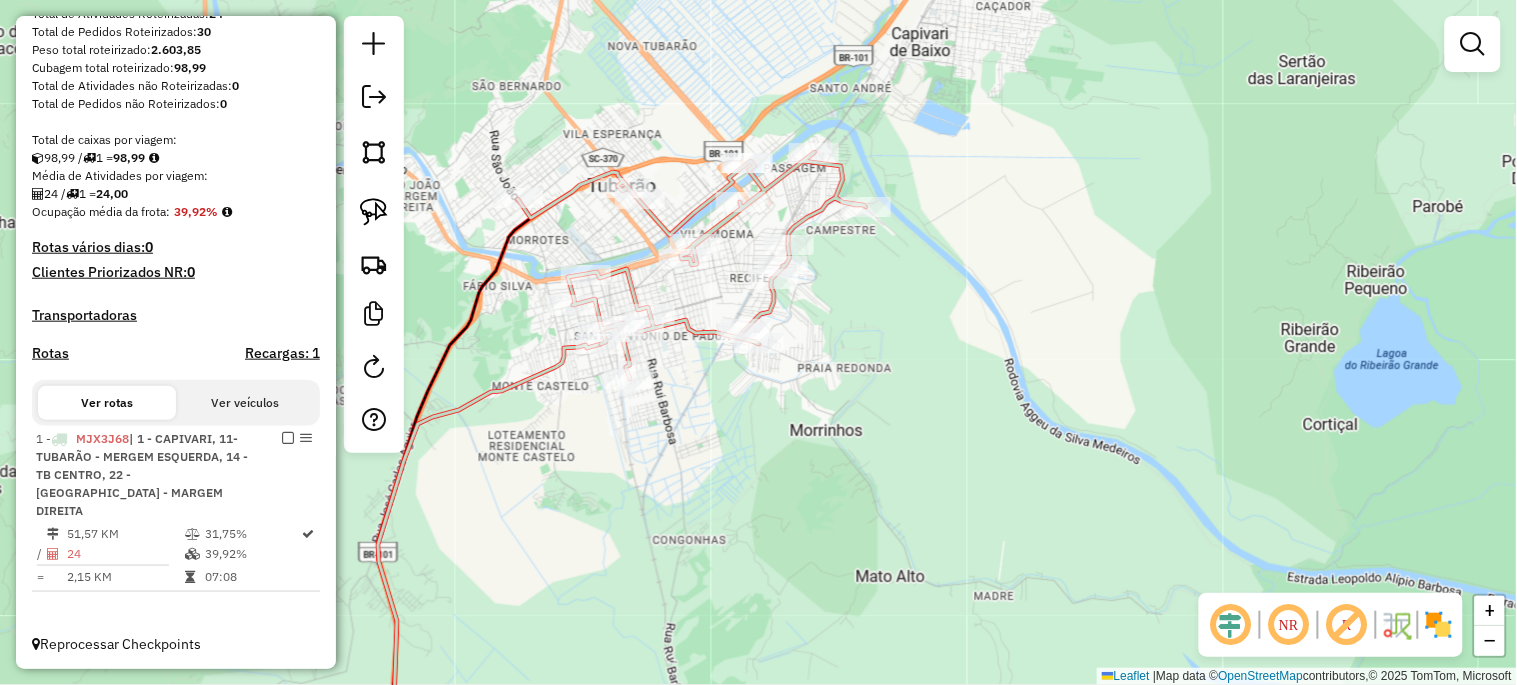 click on "Rota 1 - Placa MJX3J68  25007 - FLORENZA PIZZARIA Janela de atendimento Grade de atendimento Capacidade Transportadoras Veículos Cliente Pedidos  Rotas Selecione os dias de semana para filtrar as janelas de atendimento  Seg   Ter   Qua   Qui   Sex   Sáb   Dom  Informe o período da janela de atendimento: De: Até:  Filtrar exatamente a janela do cliente  Considerar janela de atendimento padrão  Selecione os dias de semana para filtrar as grades de atendimento  Seg   Ter   Qua   Qui   Sex   Sáb   Dom   Considerar clientes sem dia de atendimento cadastrado  Clientes fora do dia de atendimento selecionado Filtrar as atividades entre os valores definidos abaixo:  Peso mínimo:   Peso máximo:   Cubagem mínima:   Cubagem máxima:   De:   Até:  Filtrar as atividades entre o tempo de atendimento definido abaixo:  De:   Até:   Considerar capacidade total dos clientes não roteirizados Transportadora: Selecione um ou mais itens Tipo de veículo: Selecione um ou mais itens Veículo: Selecione um ou mais itens +" 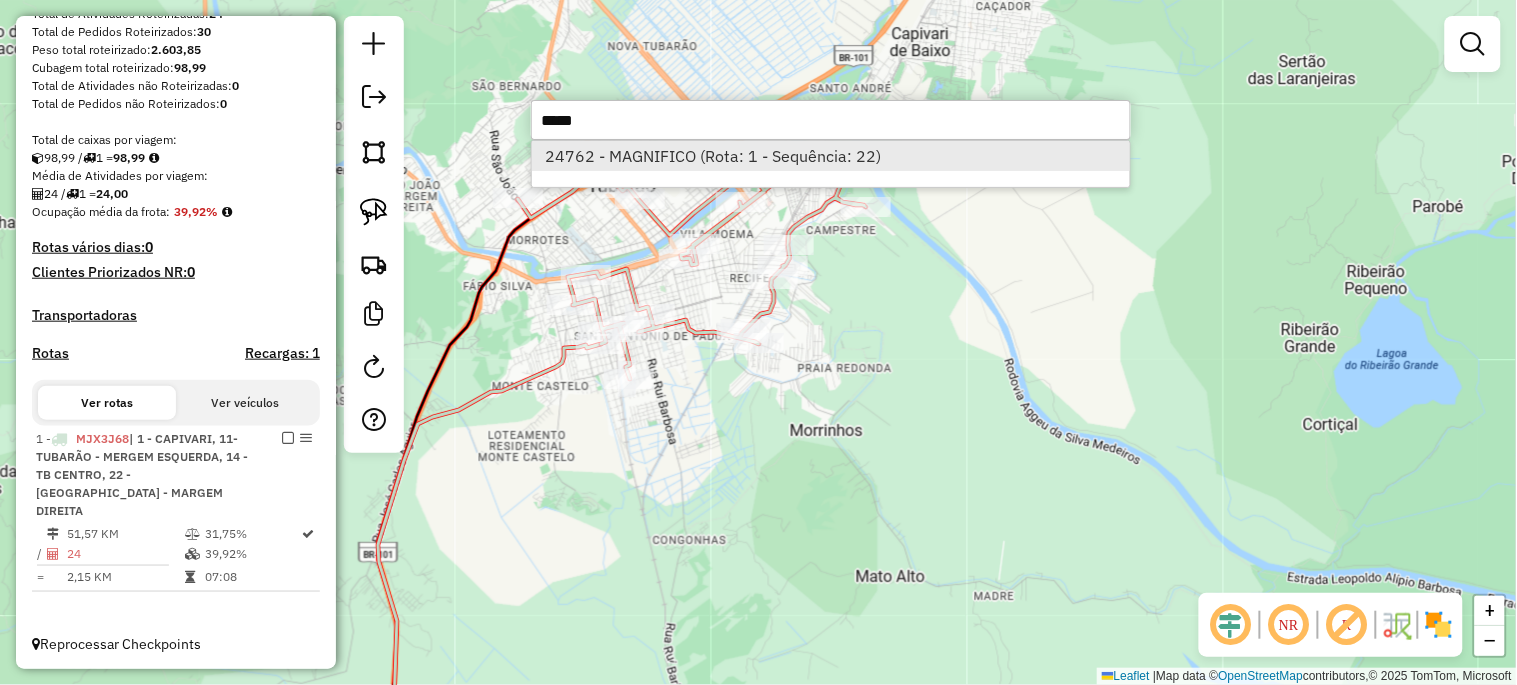 type on "*****" 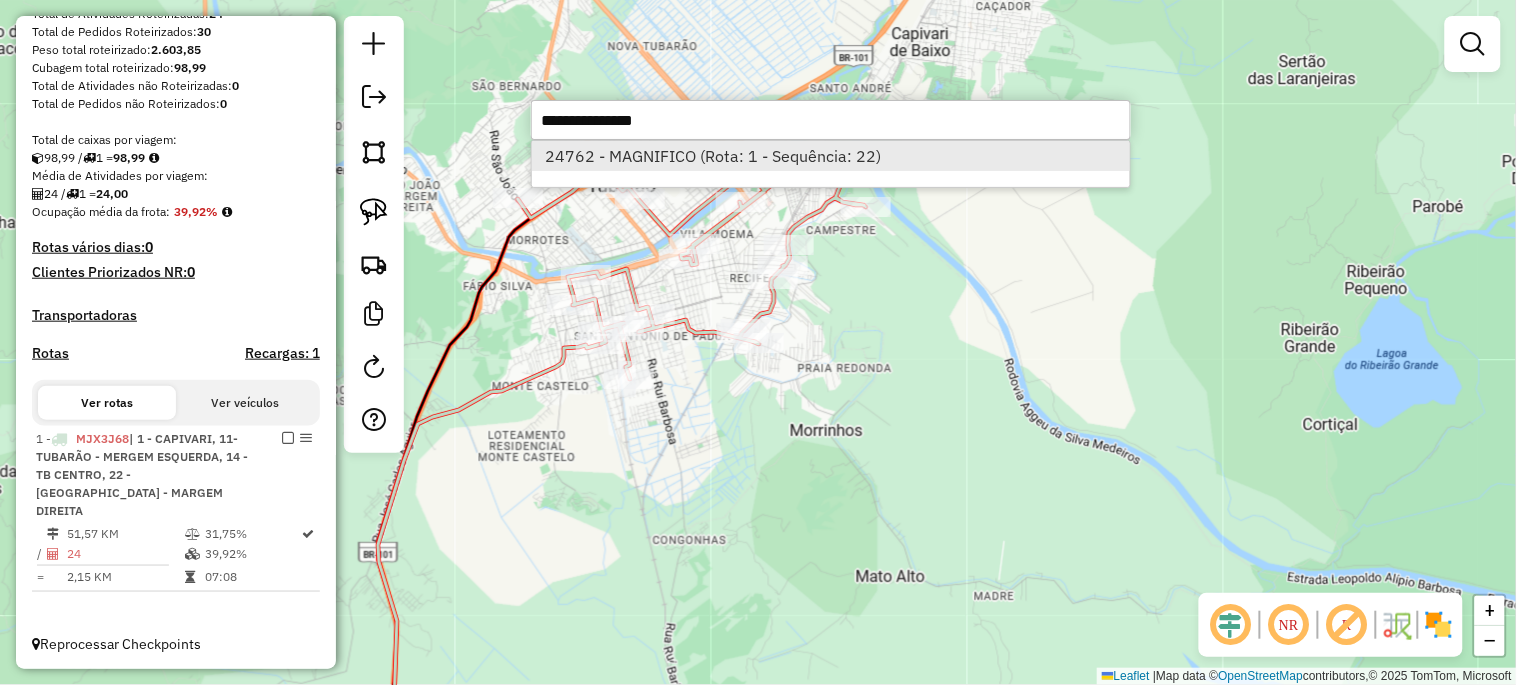 select on "*********" 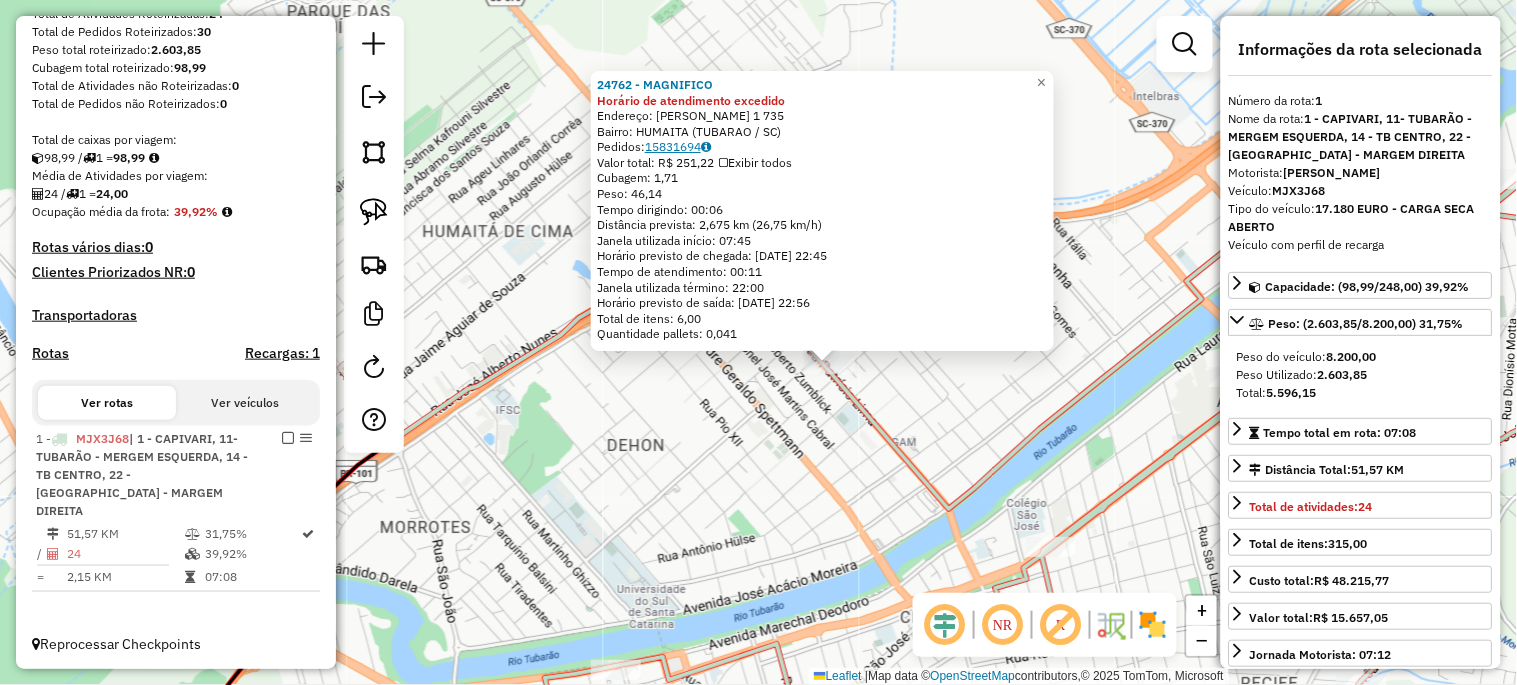 click on "15831694" 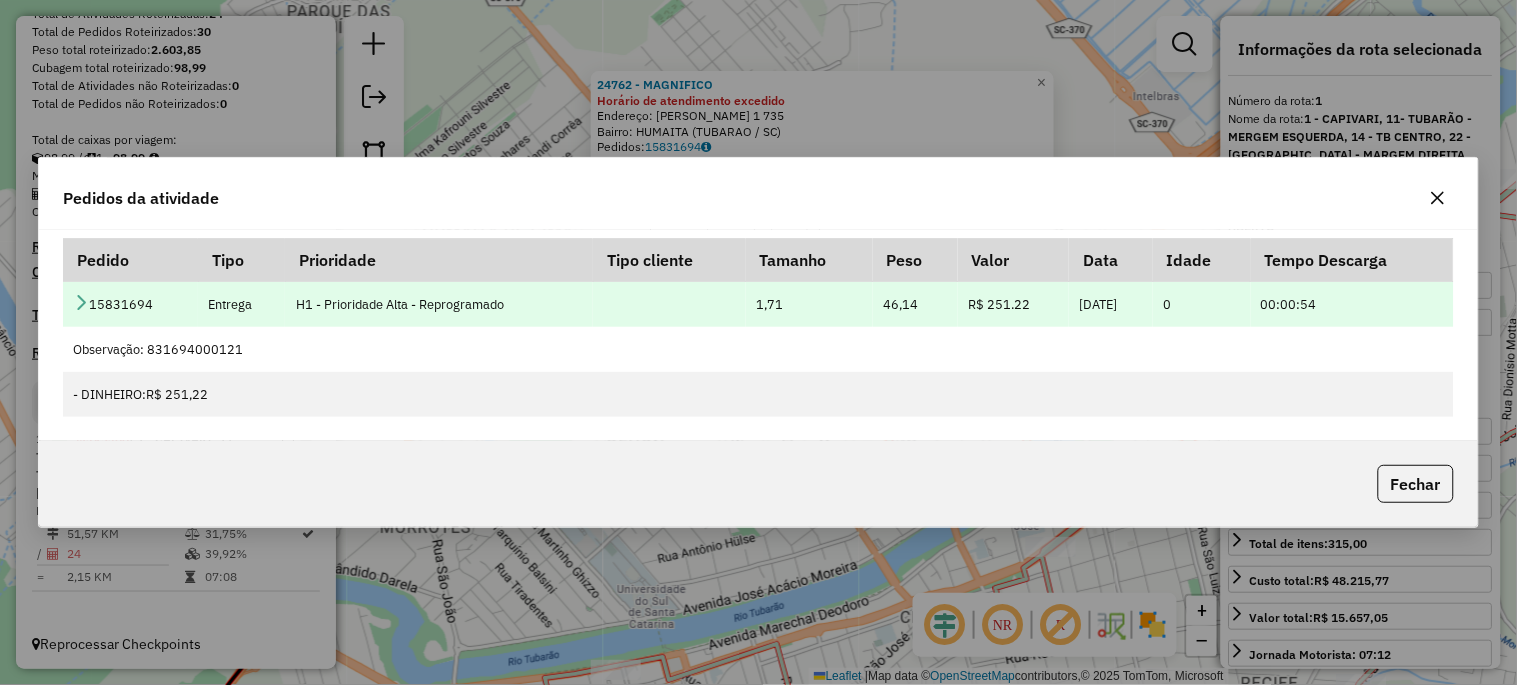 click at bounding box center [81, 302] 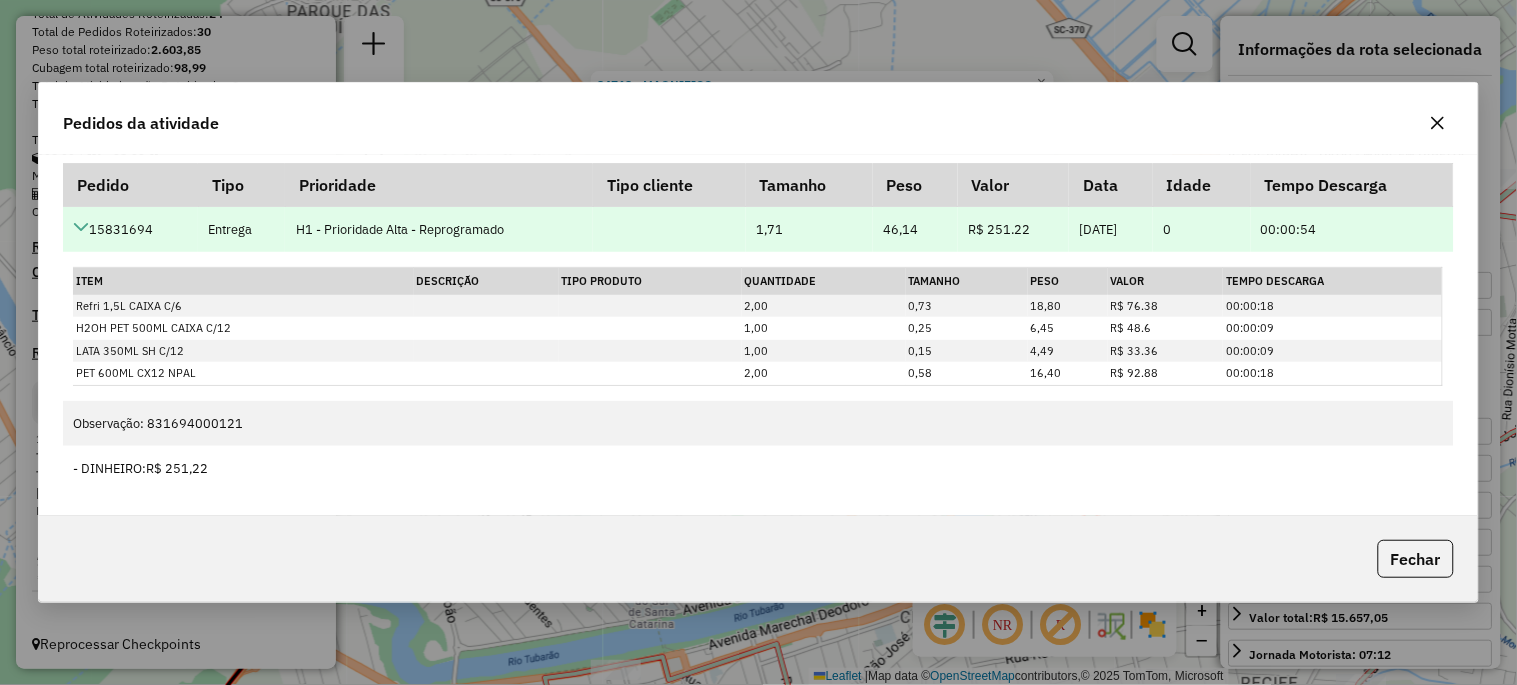 click at bounding box center [81, 227] 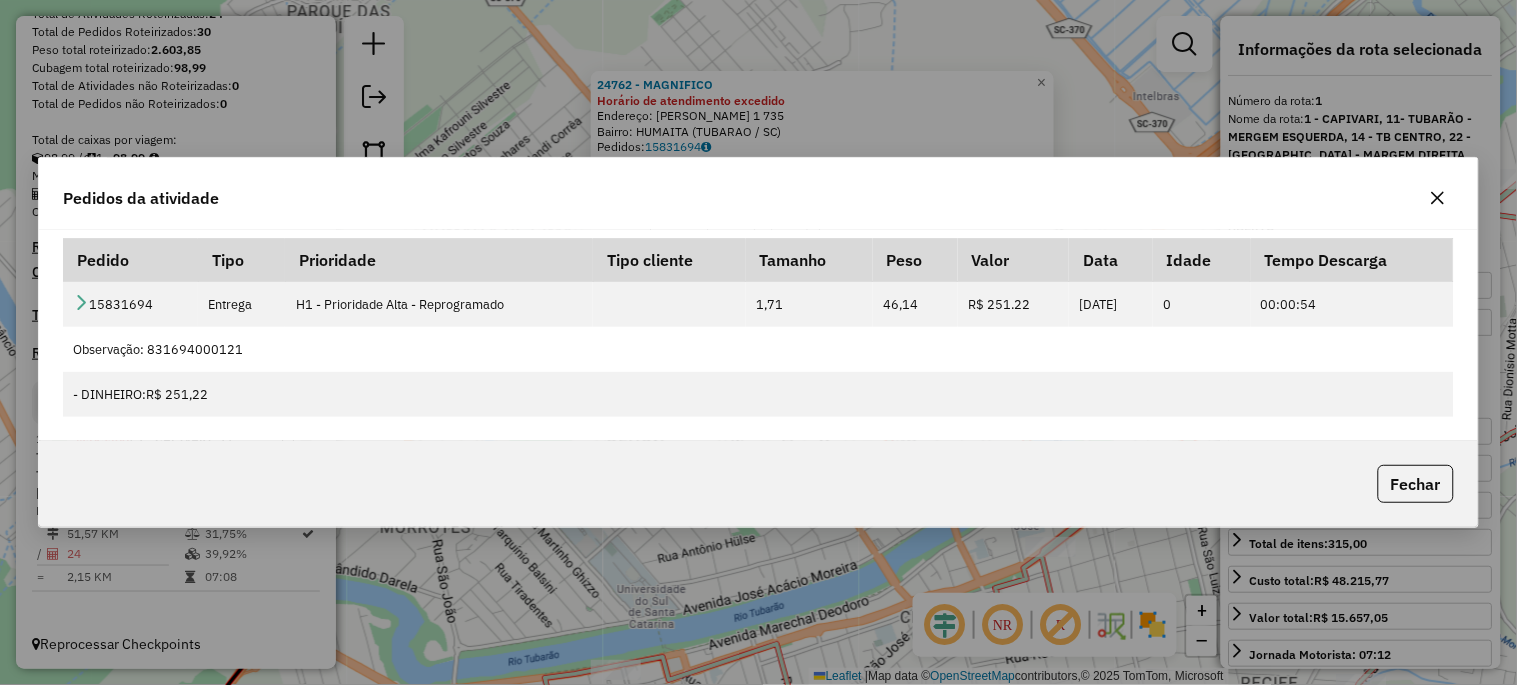 click 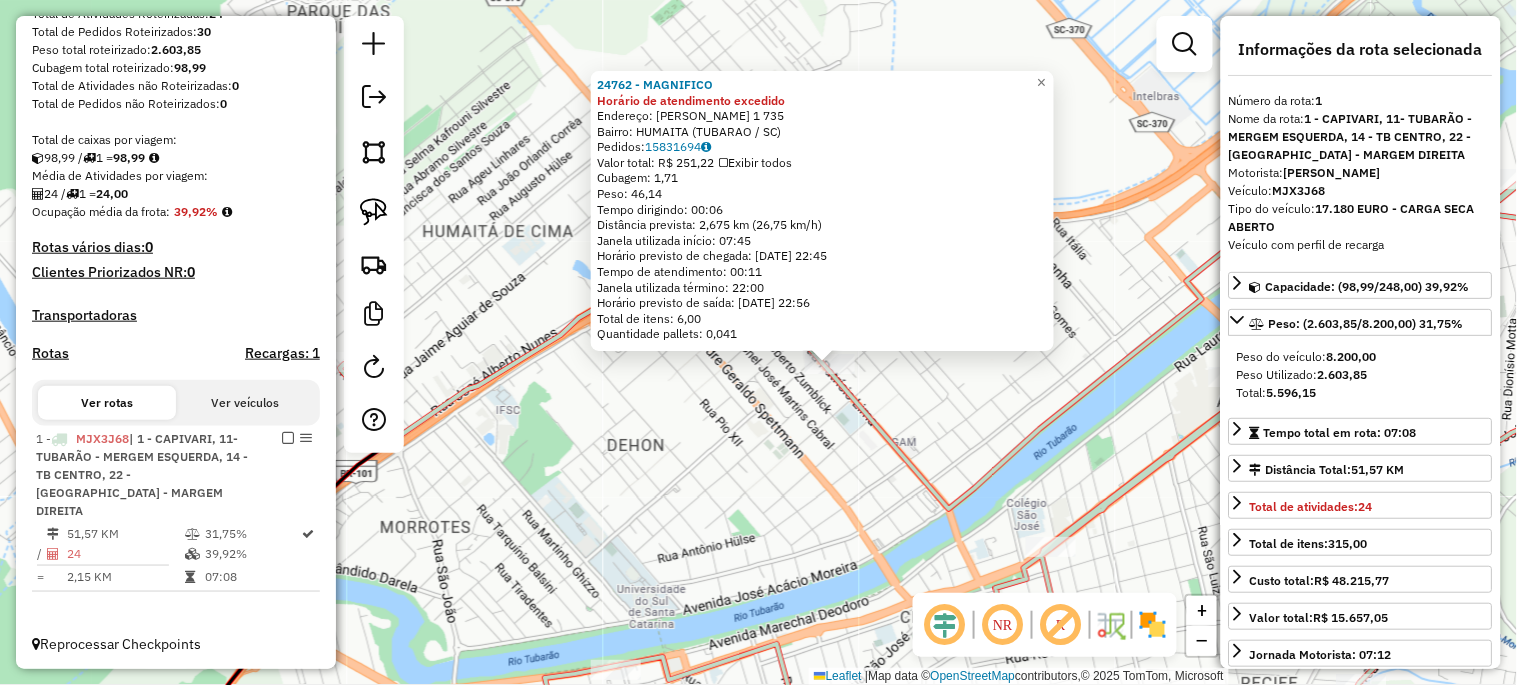 click on "24762 - MAGNIFICO Horário de atendimento excedido  Endereço:  PATRICIO LIMA 1 735   Bairro: HUMAITA (TUBARAO / SC)   Pedidos:  15831694   Valor total: R$ 251,22   Exibir todos   Cubagem: 1,71  Peso: 46,14  Tempo dirigindo: 00:06   Distância prevista: 2,675 km (26,75 km/h)   Janela utilizada início: 07:45   Horário previsto de chegada: 15/07/2025 22:45   Tempo de atendimento: 00:11   Janela utilizada término: 22:00   Horário previsto de saída: 15/07/2025 22:56   Total de itens: 6,00   Quantidade pallets: 0,041  × Janela de atendimento Grade de atendimento Capacidade Transportadoras Veículos Cliente Pedidos  Rotas Selecione os dias de semana para filtrar as janelas de atendimento  Seg   Ter   Qua   Qui   Sex   Sáb   Dom  Informe o período da janela de atendimento: De: Até:  Filtrar exatamente a janela do cliente  Considerar janela de atendimento padrão  Selecione os dias de semana para filtrar as grades de atendimento  Seg   Ter   Qua   Qui   Sex   Sáb   Dom   Peso mínimo:   Peso máximo:   De:" 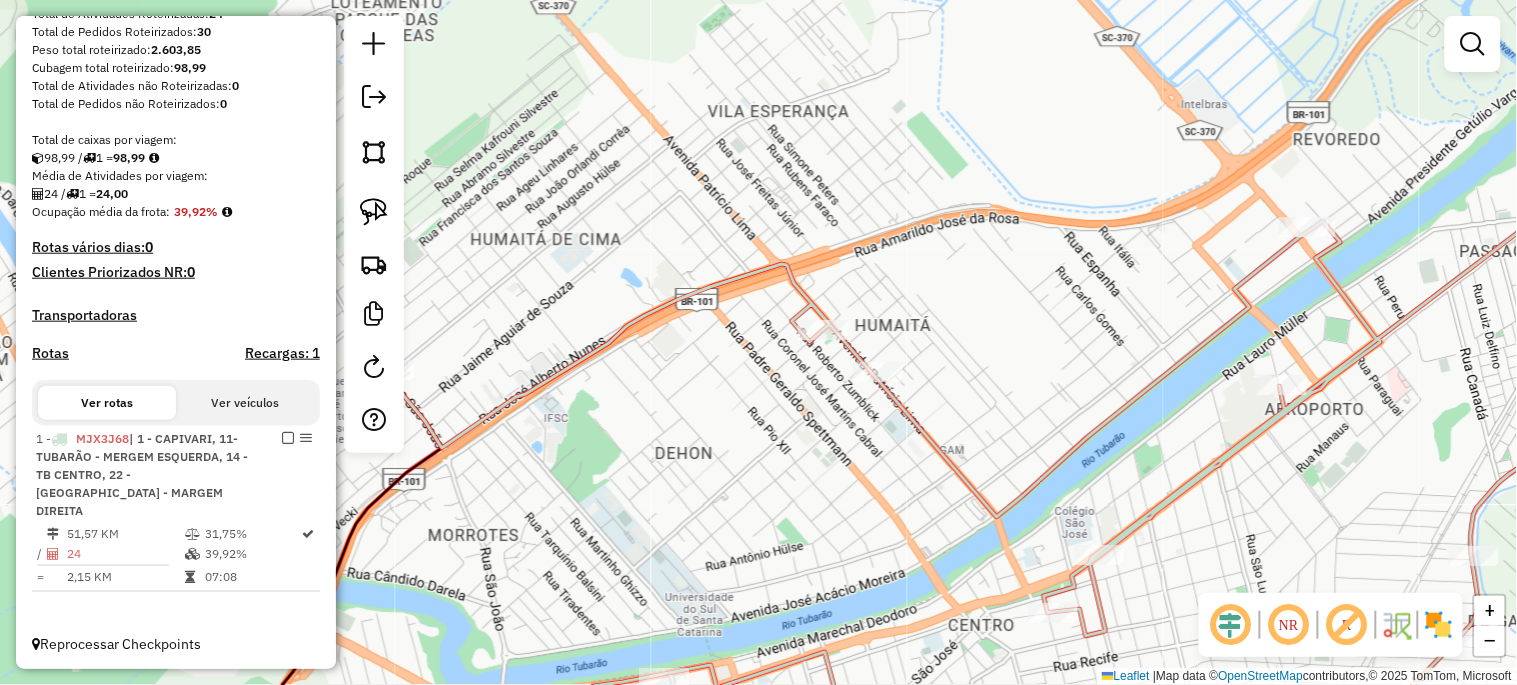 drag, startPoint x: 908, startPoint y: 412, endPoint x: 956, endPoint y: 420, distance: 48.6621 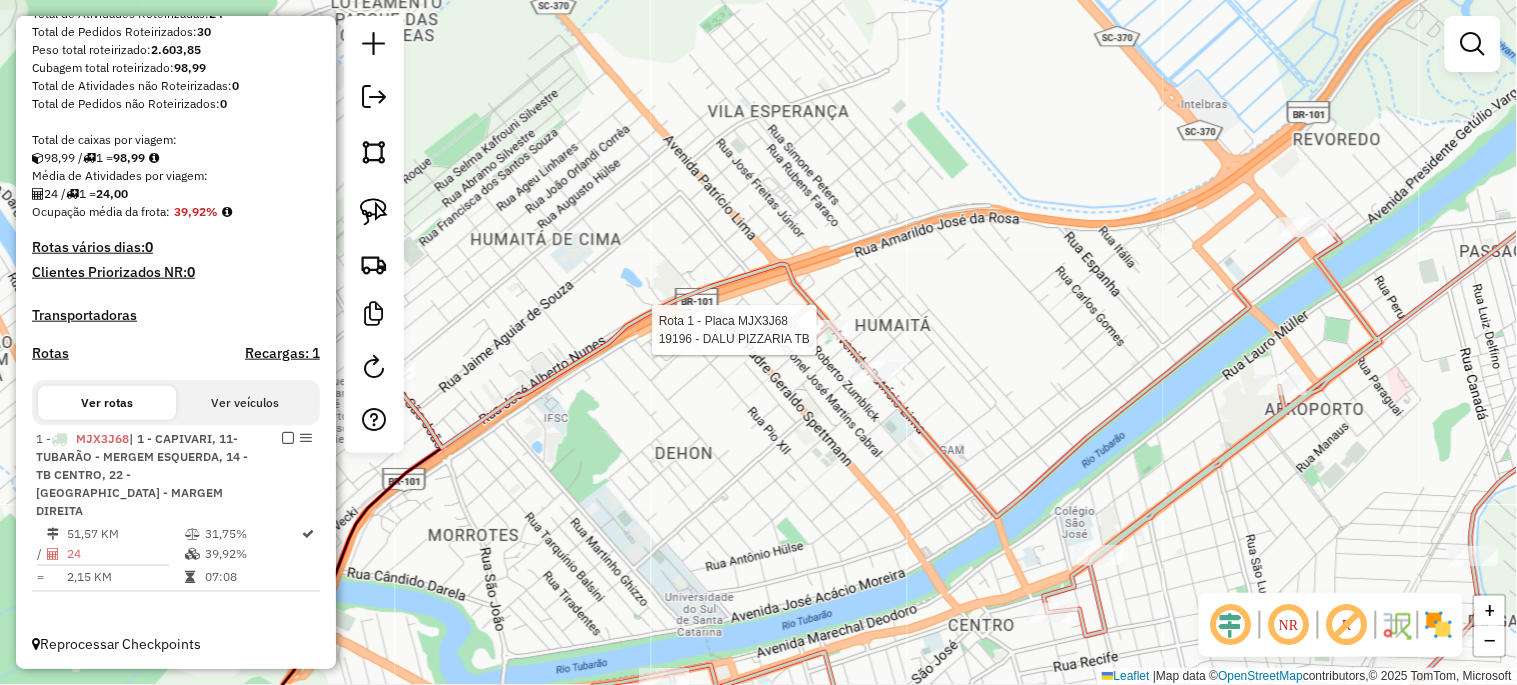 select on "*********" 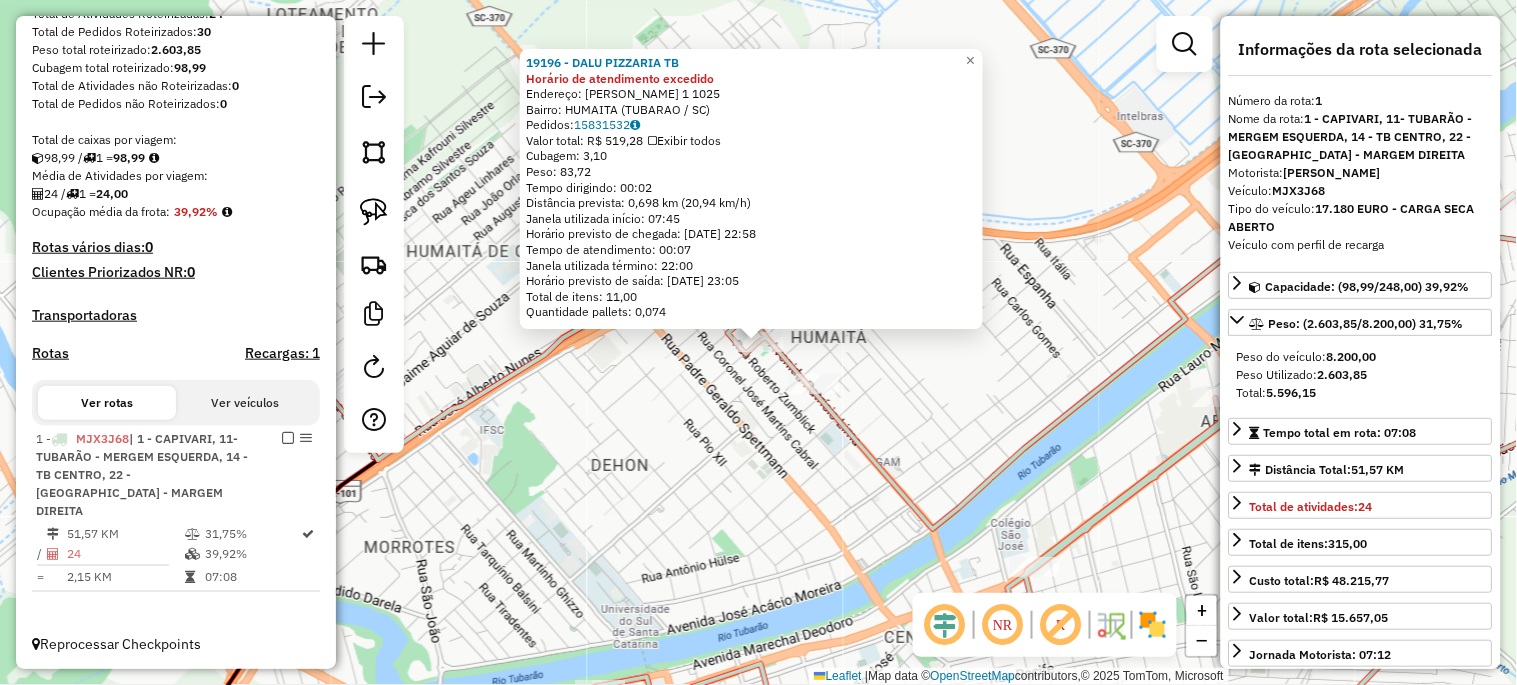 click 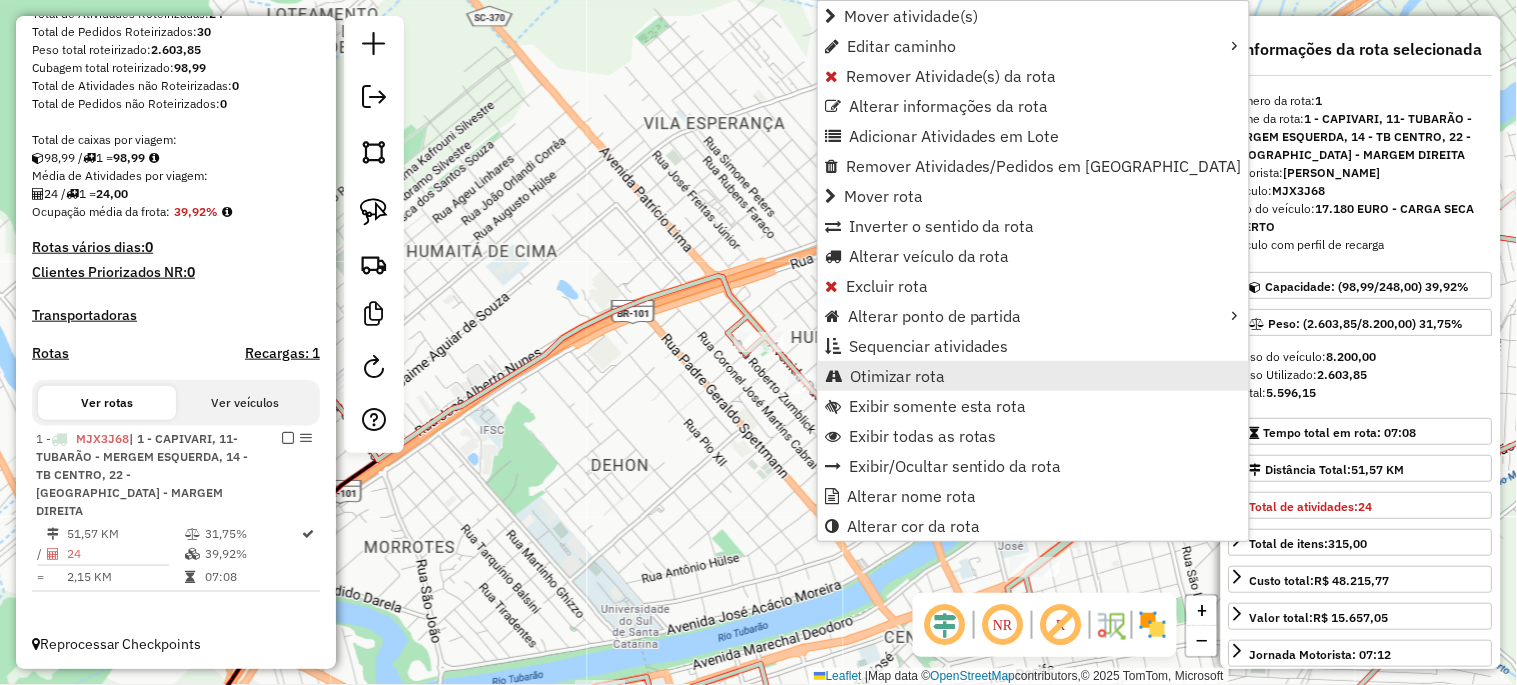 click on "Otimizar rota" at bounding box center [897, 376] 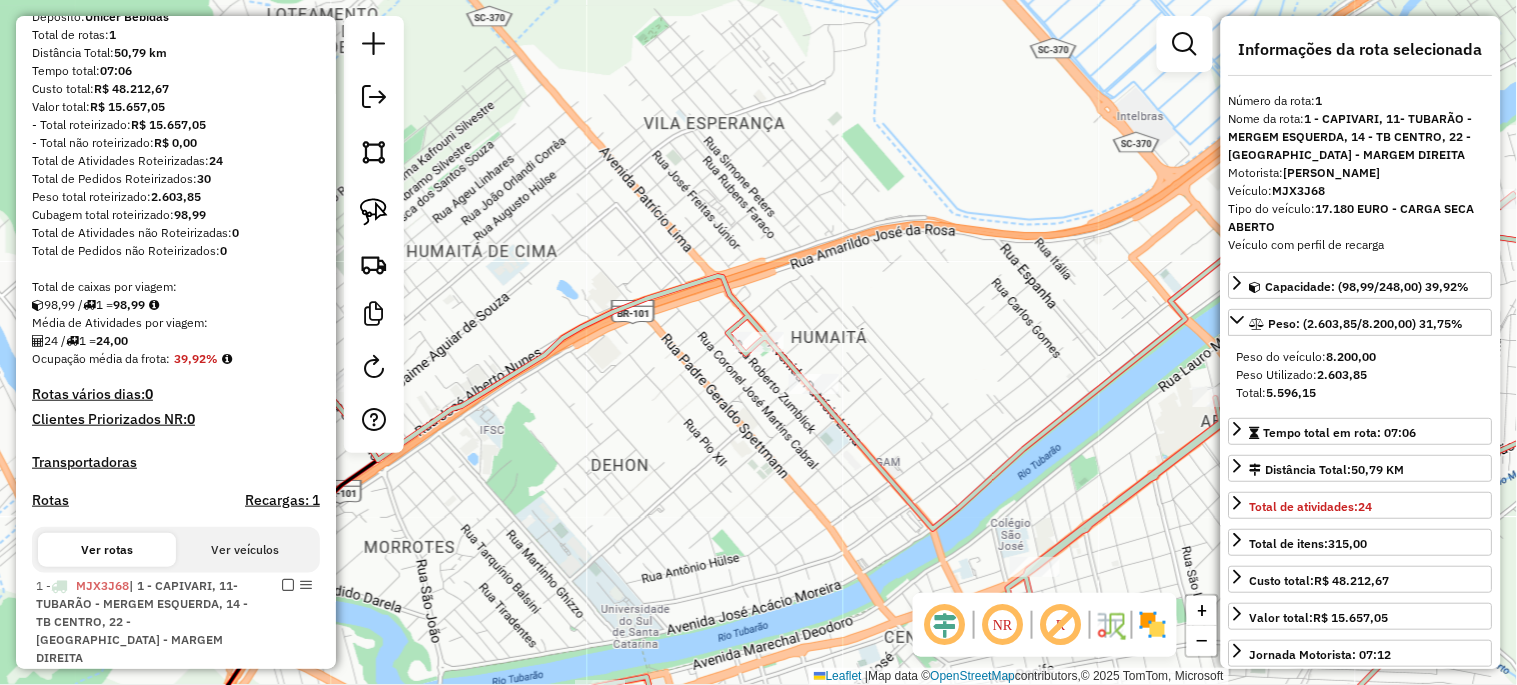 scroll, scrollTop: 0, scrollLeft: 0, axis: both 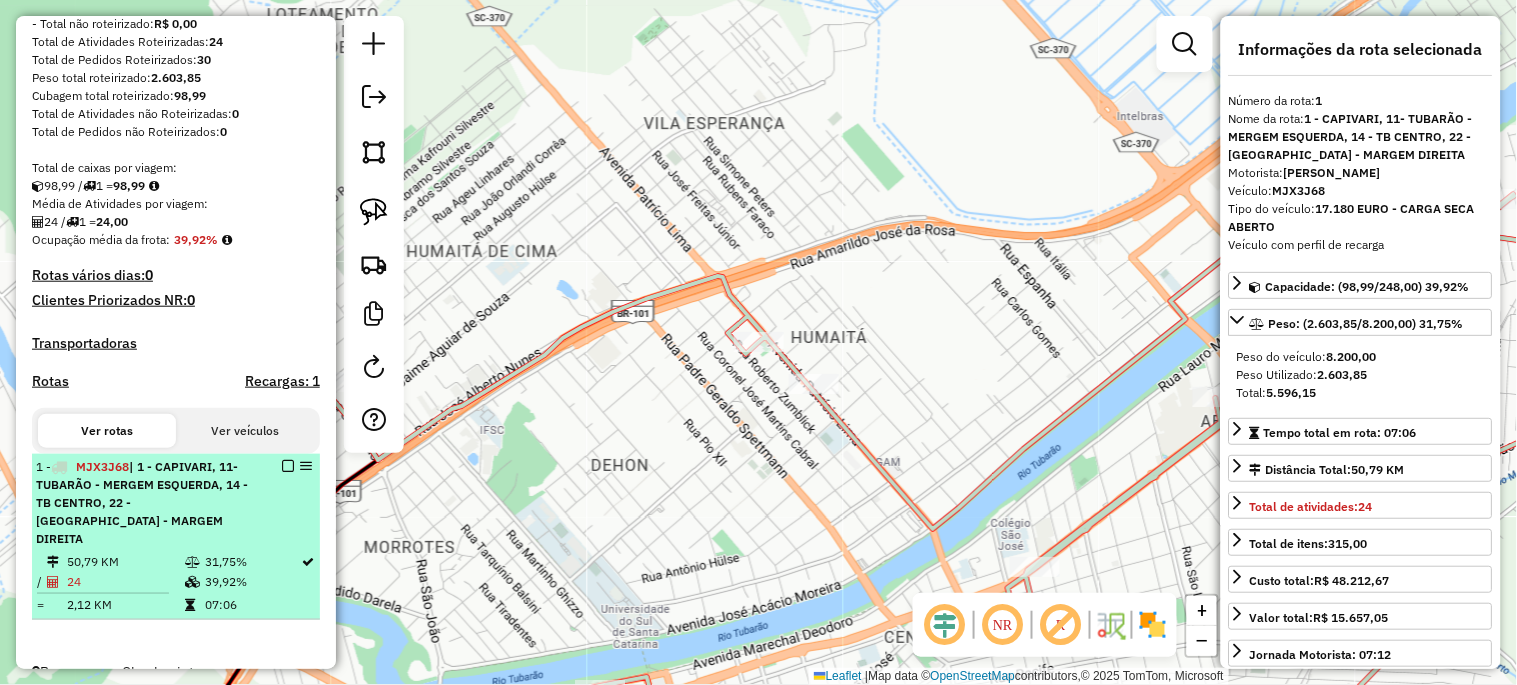 click at bounding box center (288, 466) 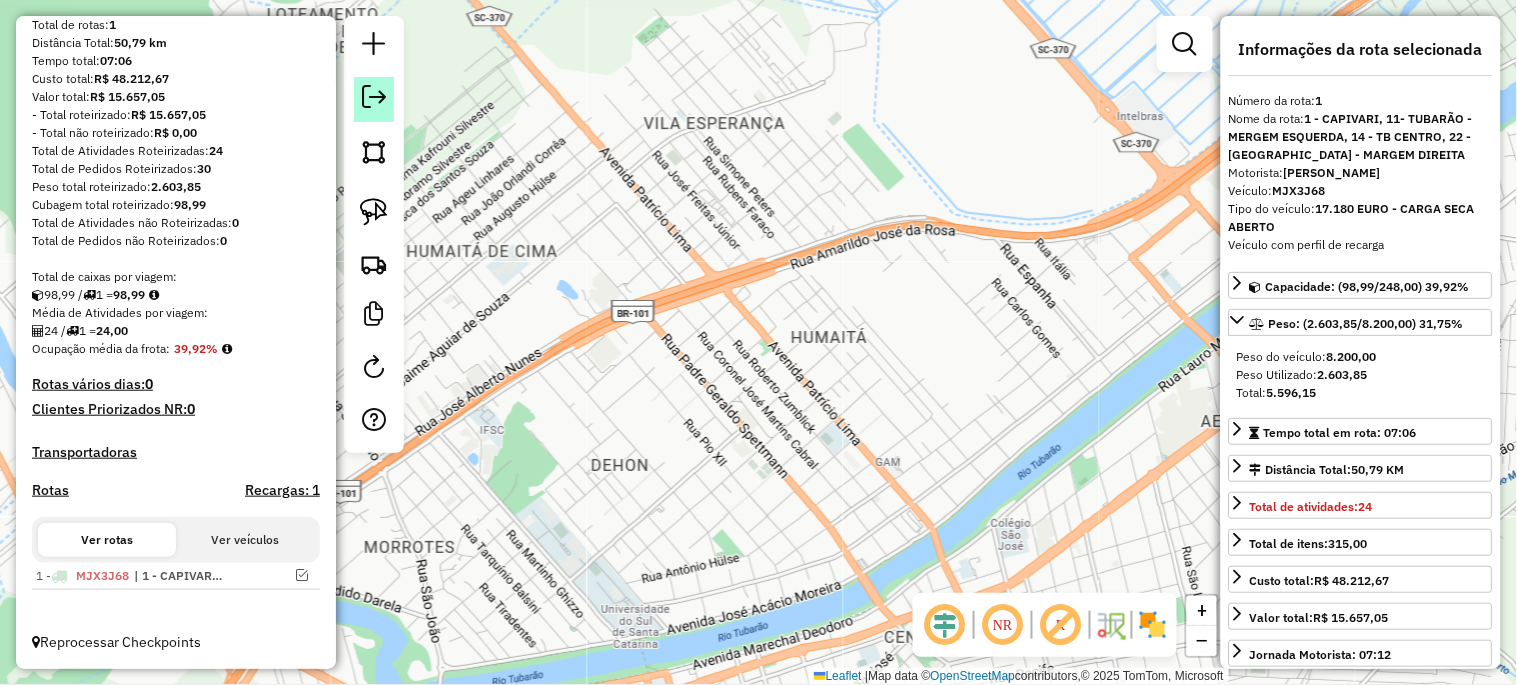click 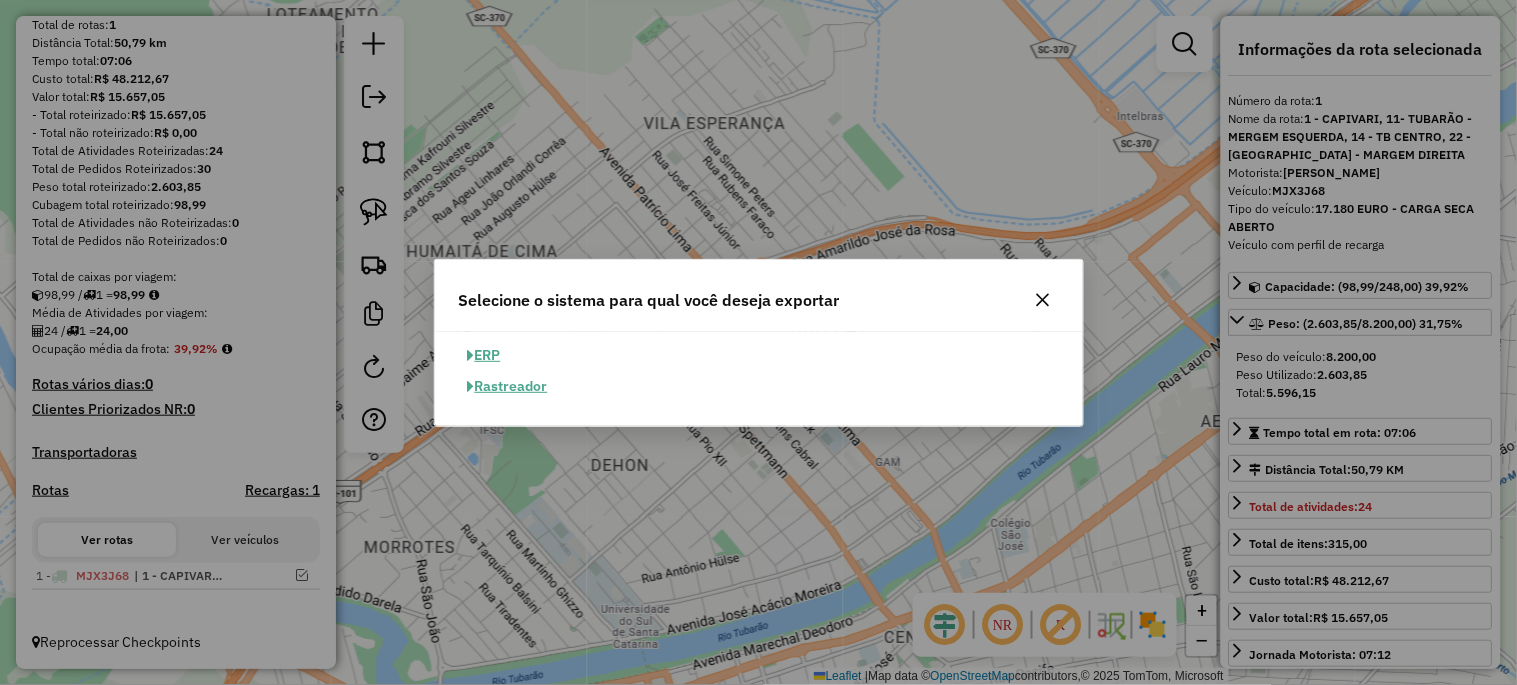 click 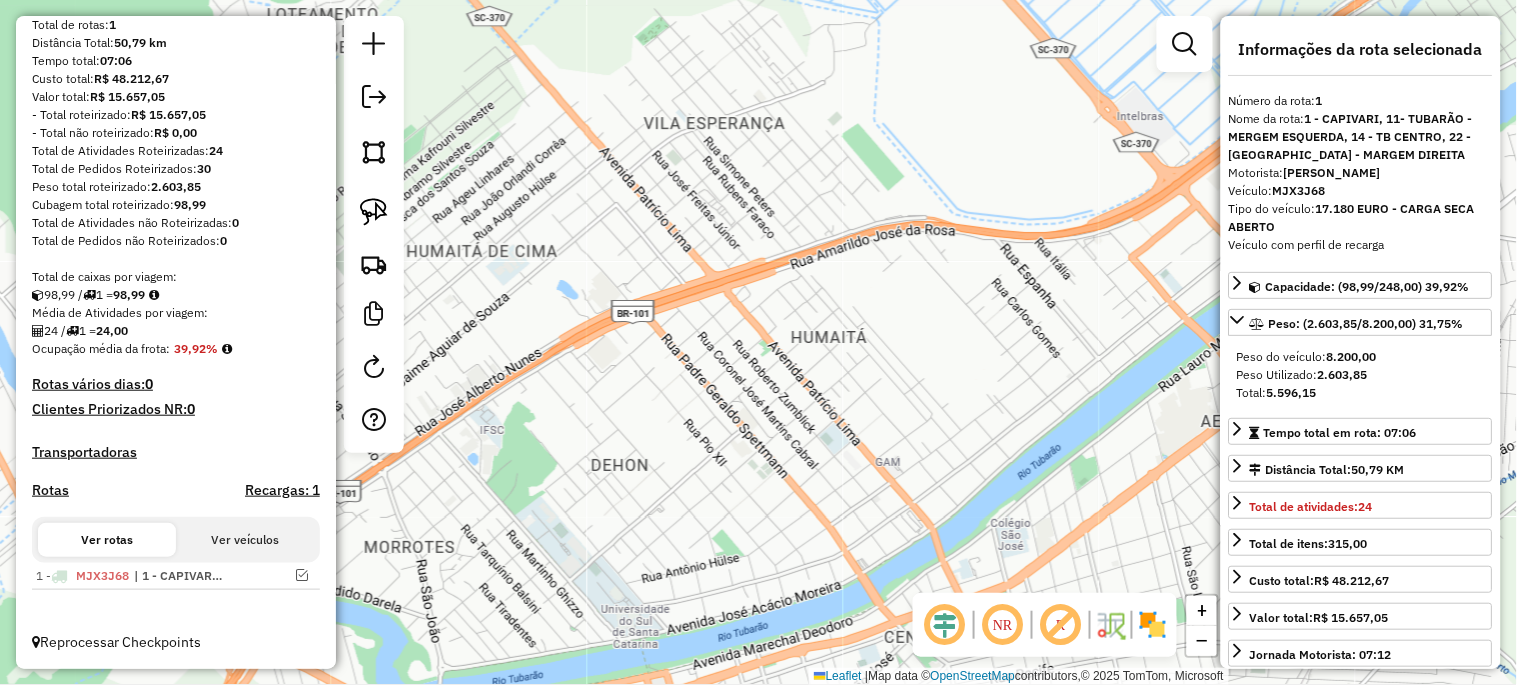 click on "Janela de atendimento Grade de atendimento Capacidade Transportadoras Veículos Cliente Pedidos  Rotas Selecione os dias de semana para filtrar as janelas de atendimento  Seg   Ter   Qua   Qui   Sex   Sáb   Dom  Informe o período da janela de atendimento: De: Até:  Filtrar exatamente a janela do cliente  Considerar janela de atendimento padrão  Selecione os dias de semana para filtrar as grades de atendimento  Seg   Ter   Qua   Qui   Sex   Sáb   Dom   Considerar clientes sem dia de atendimento cadastrado  Clientes fora do dia de atendimento selecionado Filtrar as atividades entre os valores definidos abaixo:  Peso mínimo:   Peso máximo:   Cubagem mínima:   Cubagem máxima:   De:   Até:  Filtrar as atividades entre o tempo de atendimento definido abaixo:  De:   Até:   Considerar capacidade total dos clientes não roteirizados Transportadora: Selecione um ou mais itens Tipo de veículo: Selecione um ou mais itens Veículo: Selecione um ou mais itens Motorista: Selecione um ou mais itens Nome: Rótulo:" 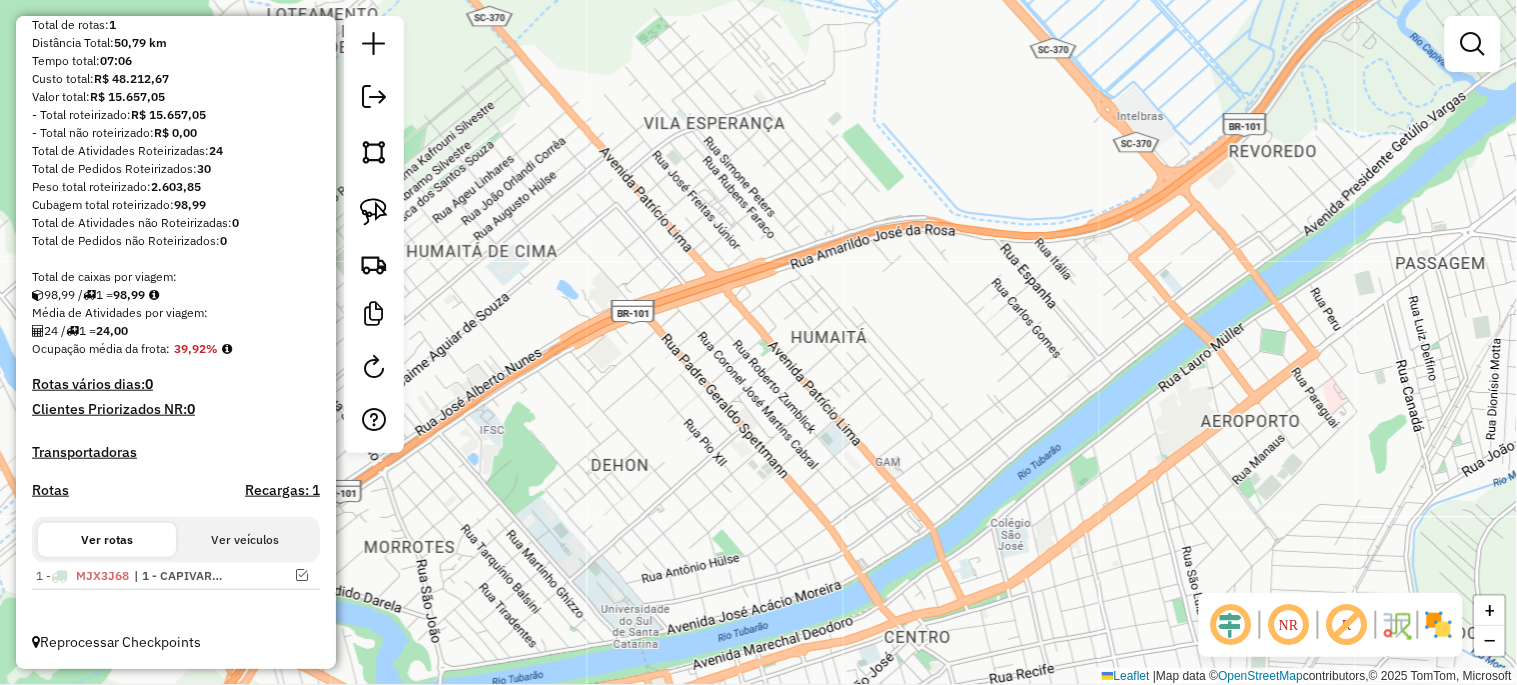 click on "Janela de atendimento Grade de atendimento Capacidade Transportadoras Veículos Cliente Pedidos  Rotas Selecione os dias de semana para filtrar as janelas de atendimento  Seg   Ter   Qua   Qui   Sex   Sáb   Dom  Informe o período da janela de atendimento: De: Até:  Filtrar exatamente a janela do cliente  Considerar janela de atendimento padrão  Selecione os dias de semana para filtrar as grades de atendimento  Seg   Ter   Qua   Qui   Sex   Sáb   Dom   Considerar clientes sem dia de atendimento cadastrado  Clientes fora do dia de atendimento selecionado Filtrar as atividades entre os valores definidos abaixo:  Peso mínimo:   Peso máximo:   Cubagem mínima:   Cubagem máxima:   De:   Até:  Filtrar as atividades entre o tempo de atendimento definido abaixo:  De:   Até:   Considerar capacidade total dos clientes não roteirizados Transportadora: Selecione um ou mais itens Tipo de veículo: Selecione um ou mais itens Veículo: Selecione um ou mais itens Motorista: Selecione um ou mais itens Nome: Rótulo:" 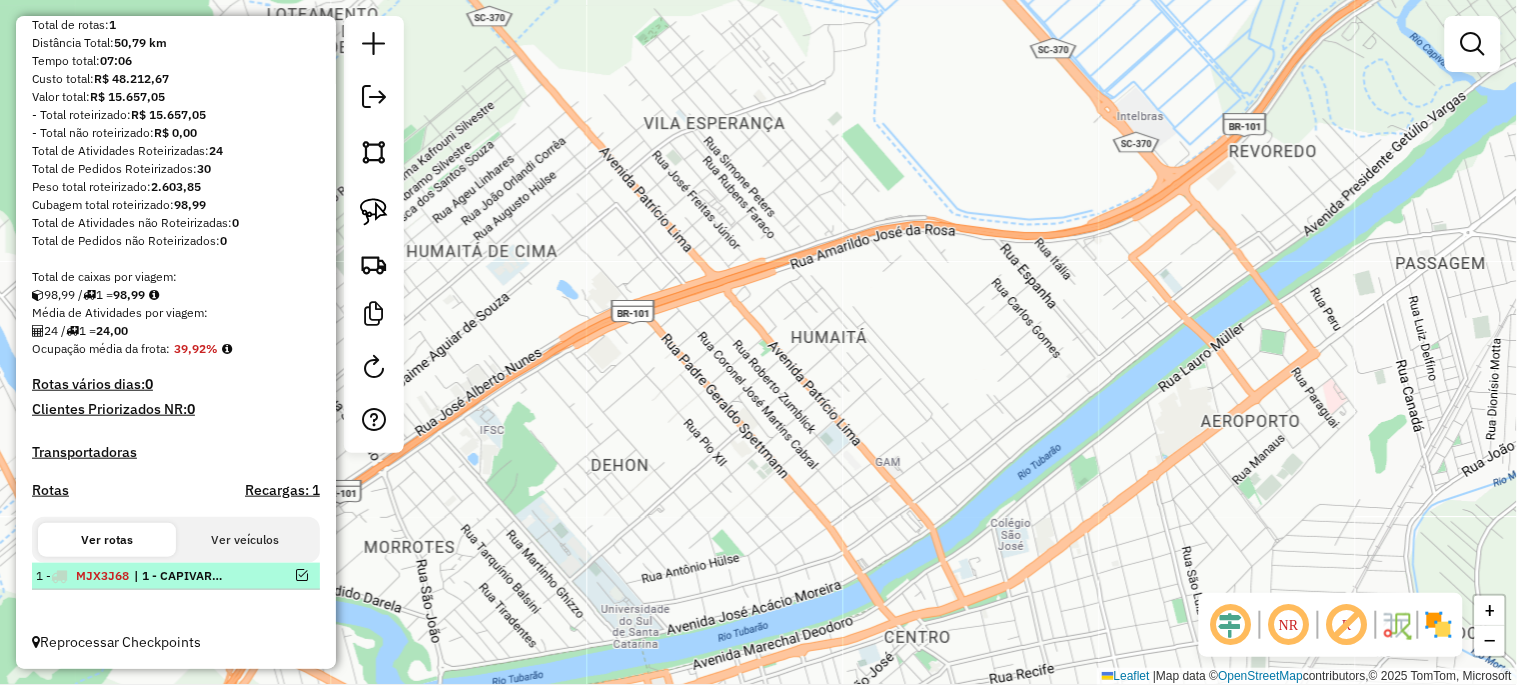 click at bounding box center [282, 575] 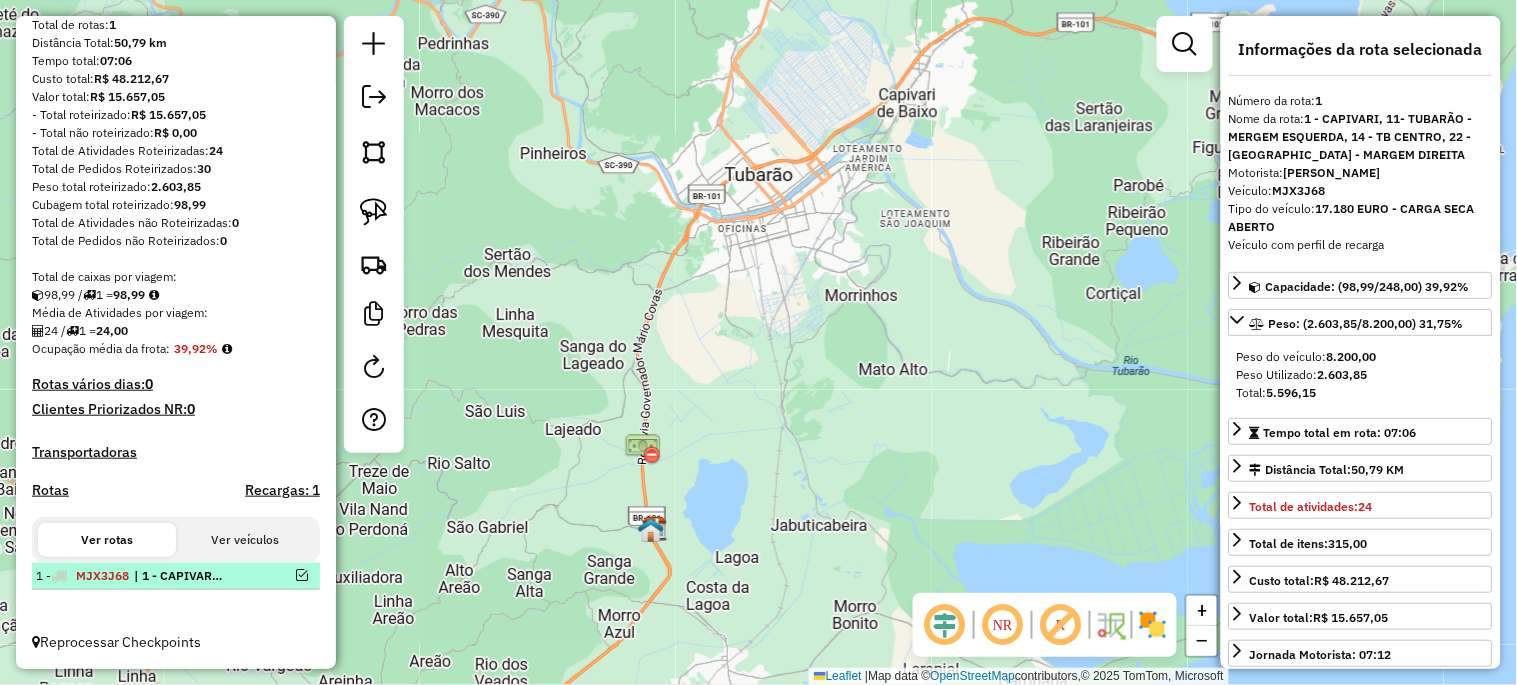 click at bounding box center [302, 575] 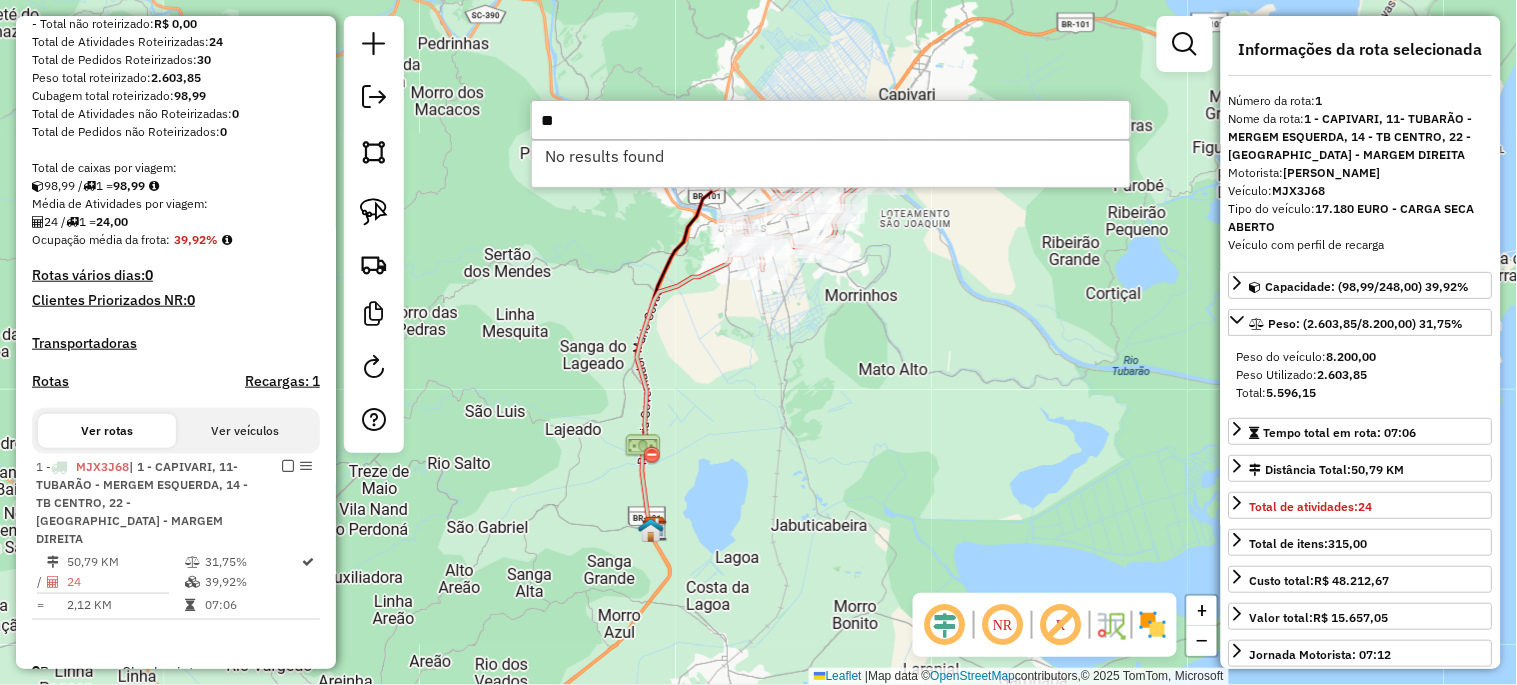 type on "*" 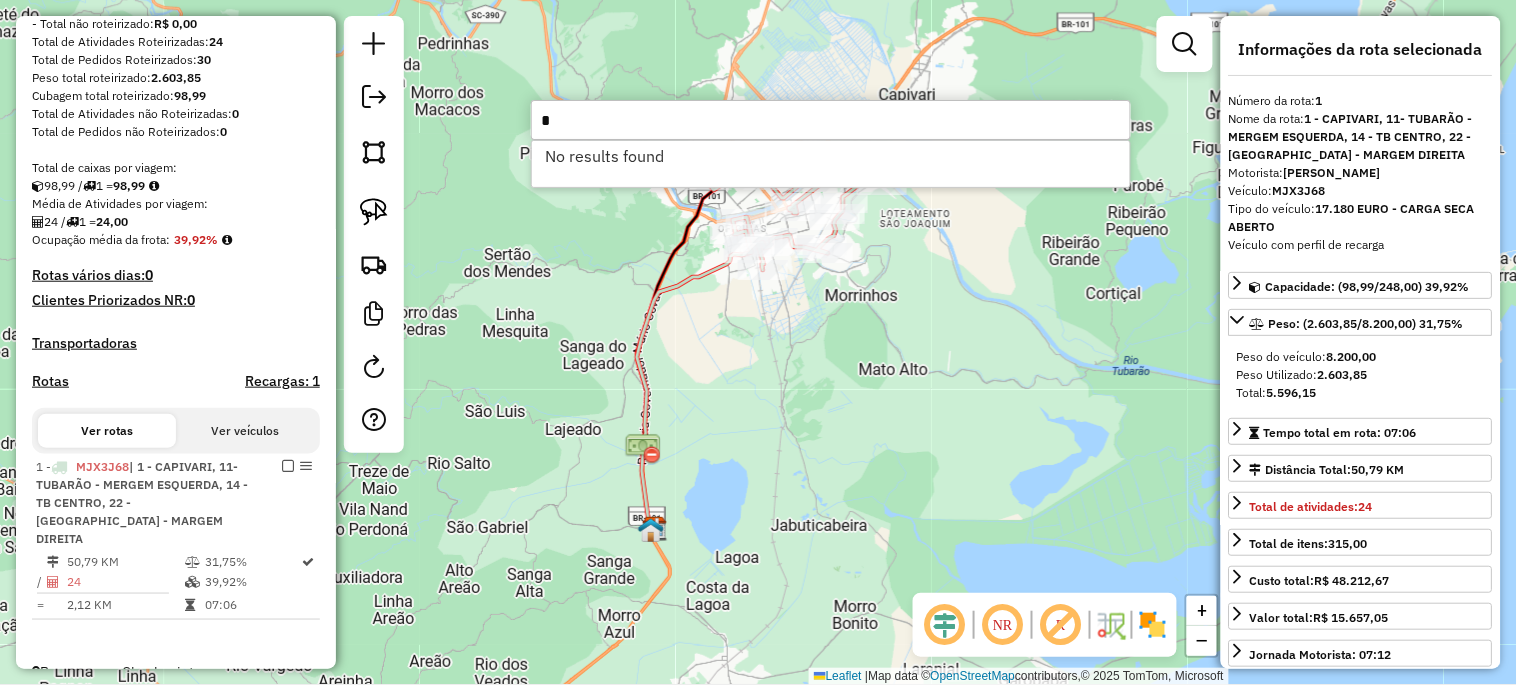type 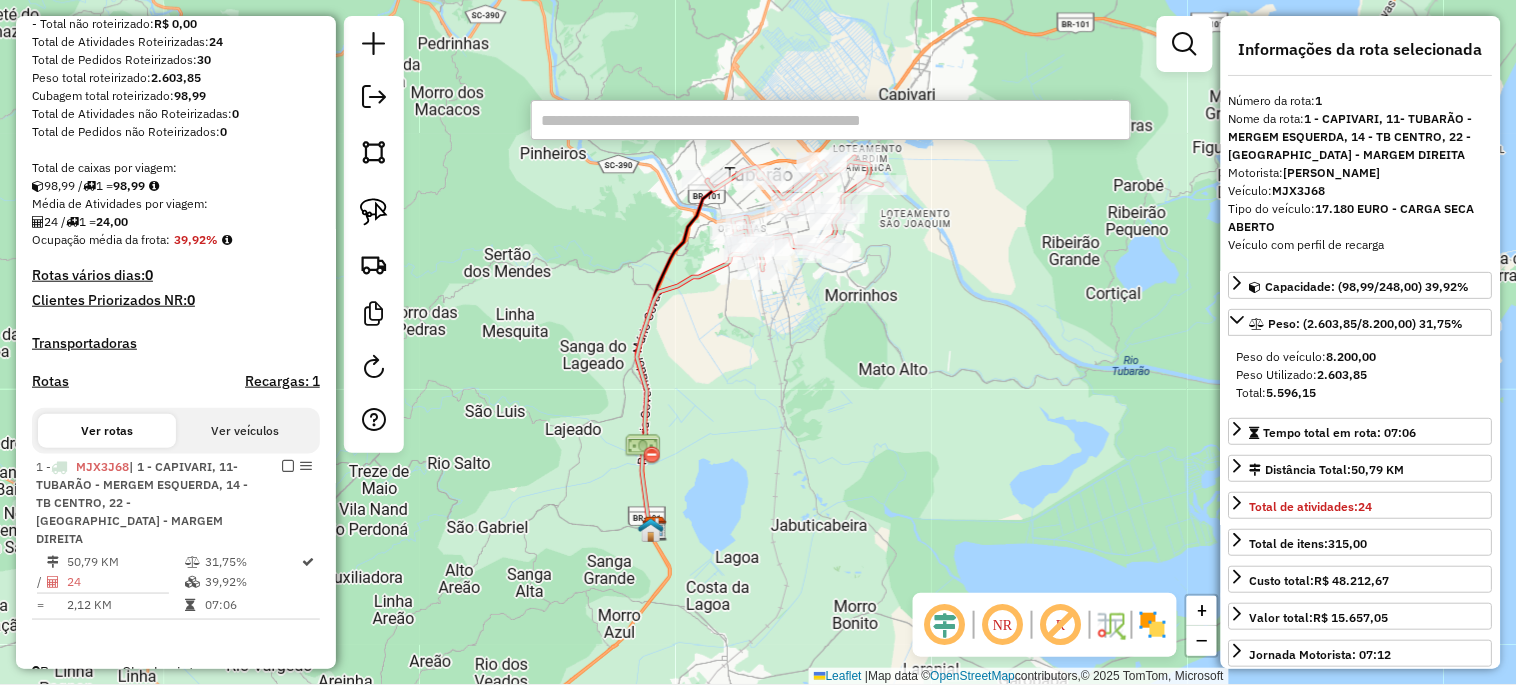 click on "Janela de atendimento Grade de atendimento Capacidade Transportadoras Veículos Cliente Pedidos  Rotas Selecione os dias de semana para filtrar as janelas de atendimento  Seg   Ter   Qua   Qui   Sex   Sáb   Dom  Informe o período da janela de atendimento: De: Até:  Filtrar exatamente a janela do cliente  Considerar janela de atendimento padrão  Selecione os dias de semana para filtrar as grades de atendimento  Seg   Ter   Qua   Qui   Sex   Sáb   Dom   Considerar clientes sem dia de atendimento cadastrado  Clientes fora do dia de atendimento selecionado Filtrar as atividades entre os valores definidos abaixo:  Peso mínimo:   Peso máximo:   Cubagem mínima:   Cubagem máxima:   De:   Até:  Filtrar as atividades entre o tempo de atendimento definido abaixo:  De:   Até:   Considerar capacidade total dos clientes não roteirizados Transportadora: Selecione um ou mais itens Tipo de veículo: Selecione um ou mais itens Veículo: Selecione um ou mais itens Motorista: Selecione um ou mais itens Nome: Rótulo:" 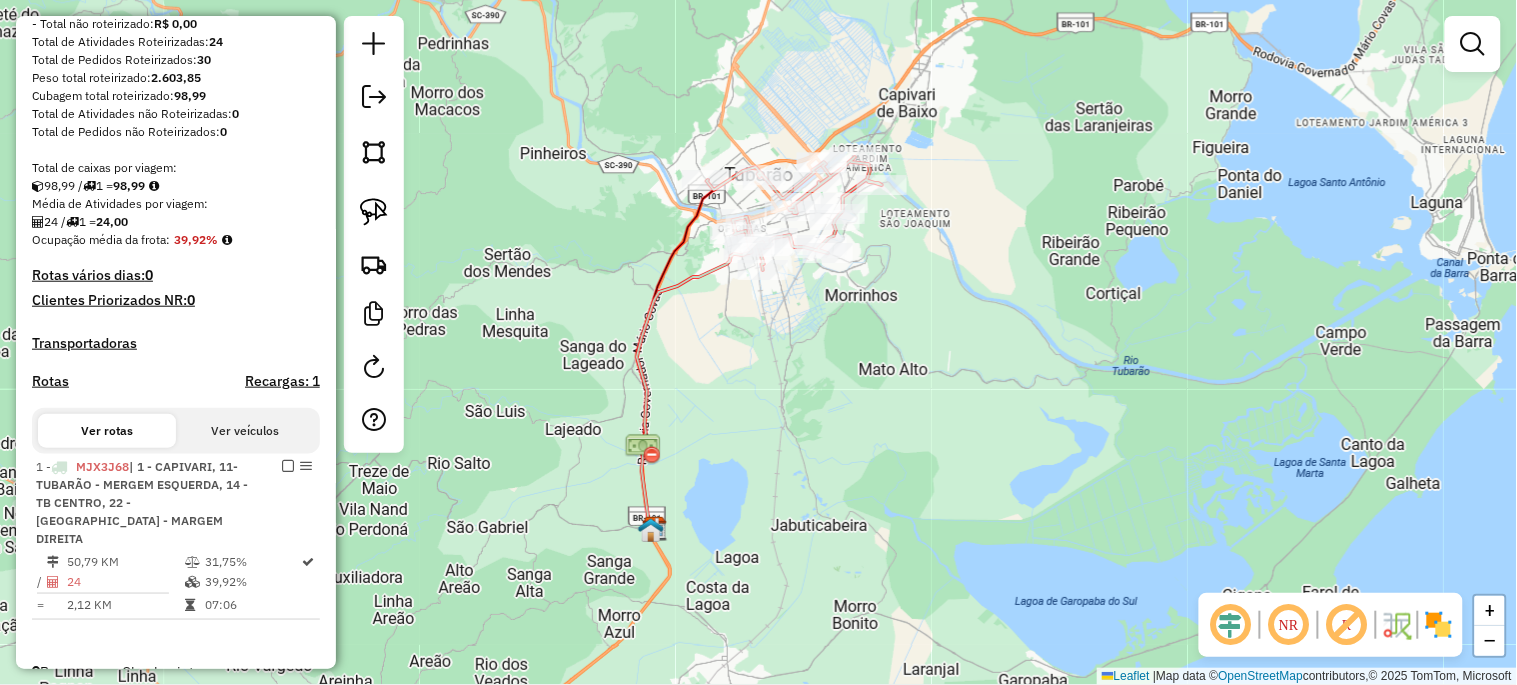 click on "Reordenar Recargas Placa MJX3J68 Rota 1" at bounding box center (380, 466) 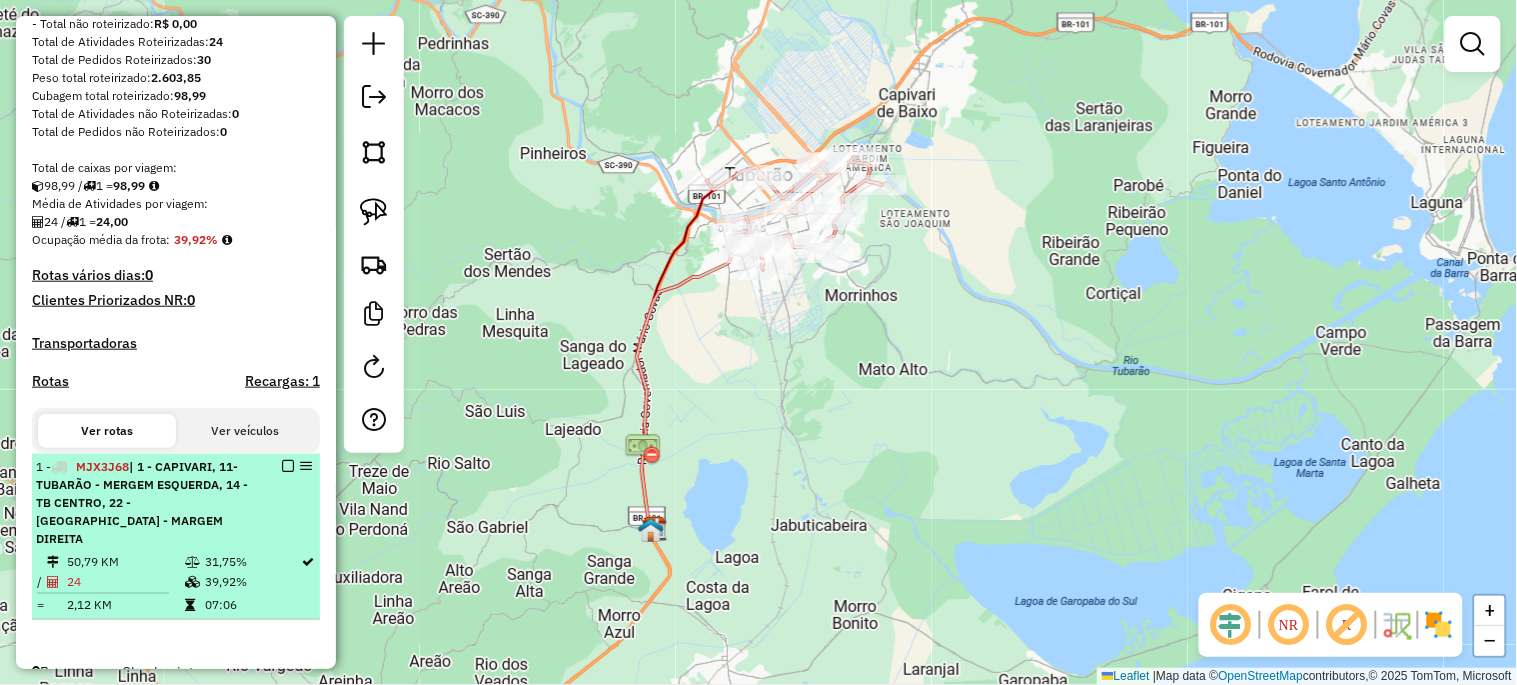 click at bounding box center (288, 466) 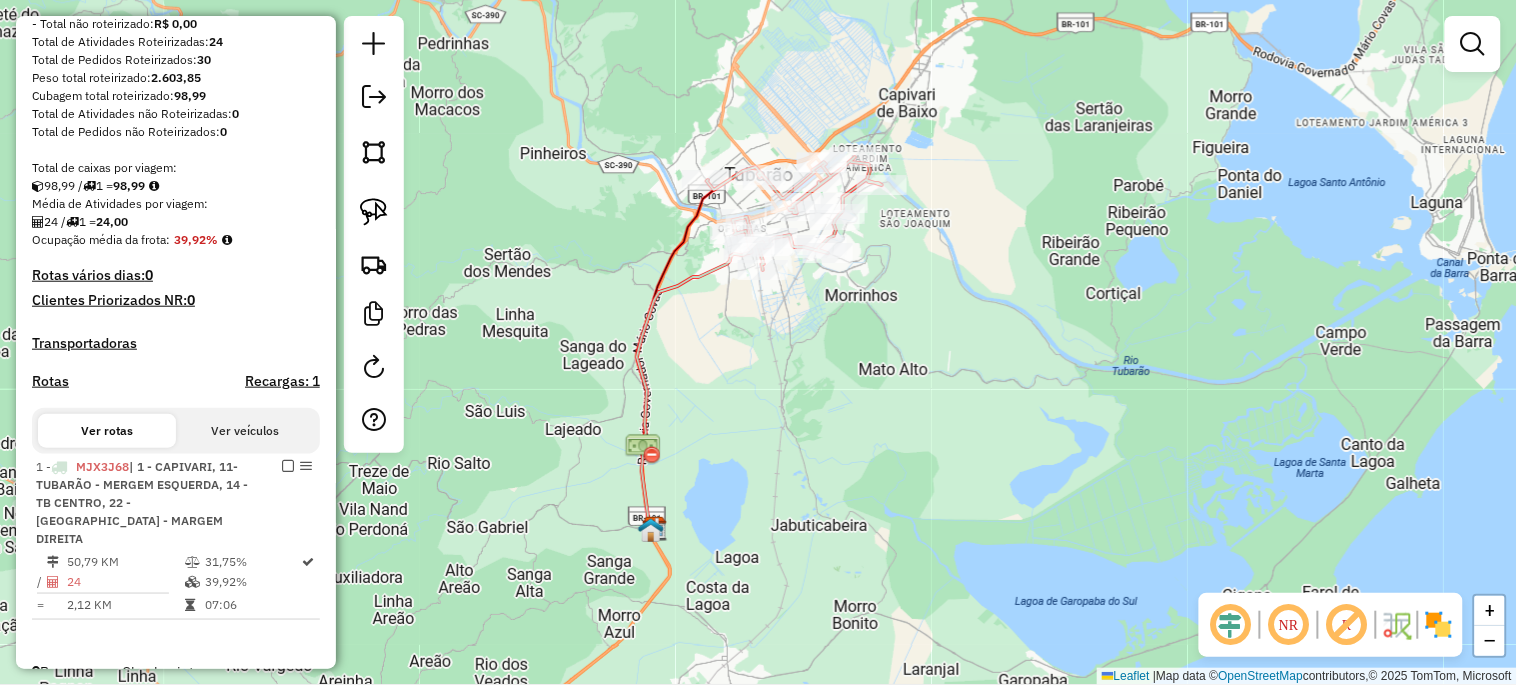 scroll, scrollTop: 204, scrollLeft: 0, axis: vertical 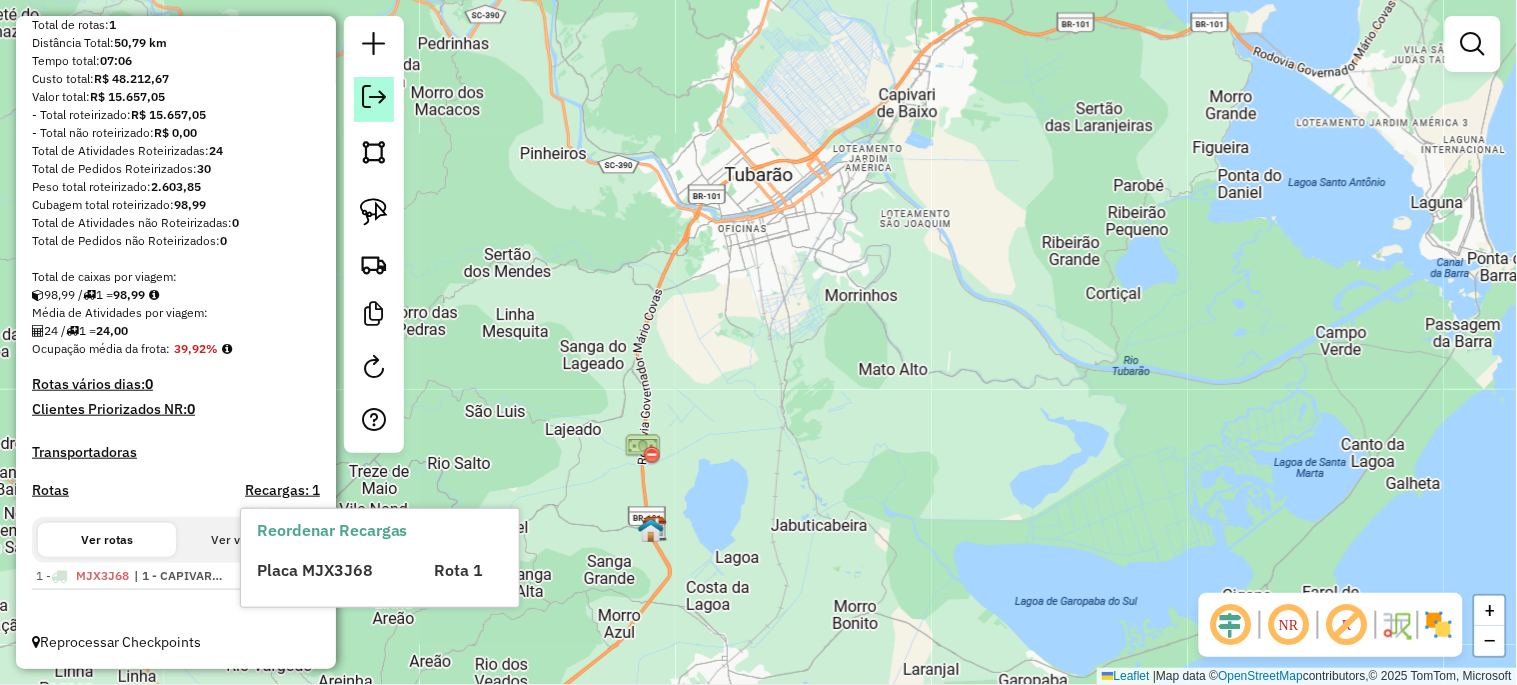click 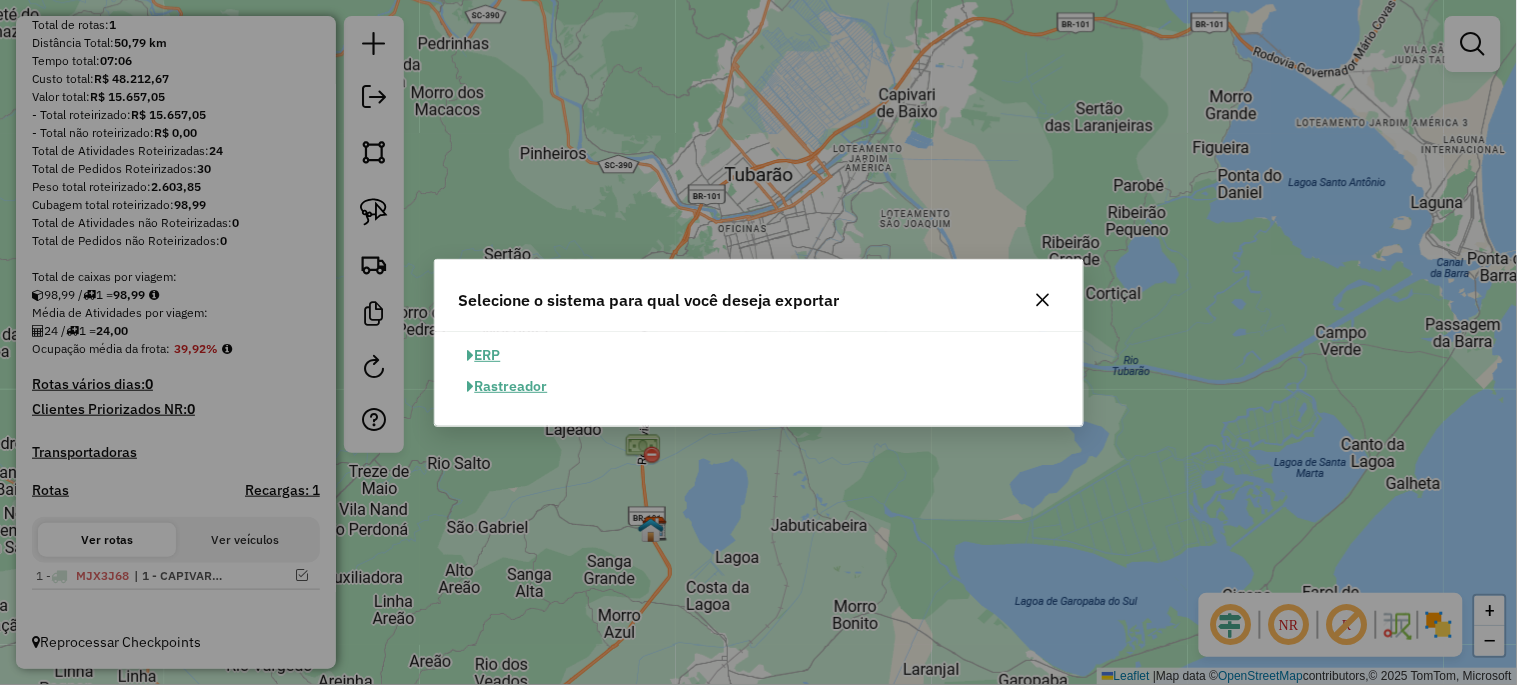 click on "ERP" 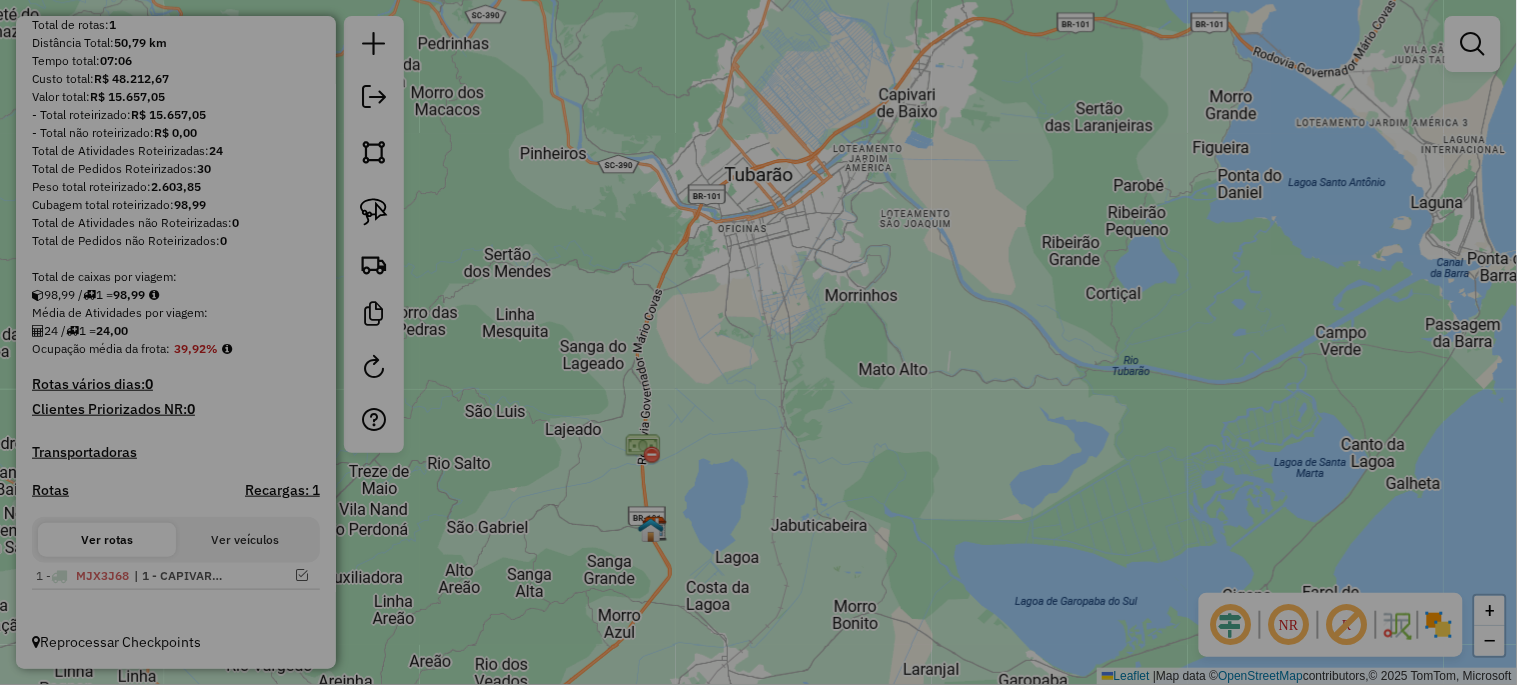 select on "**" 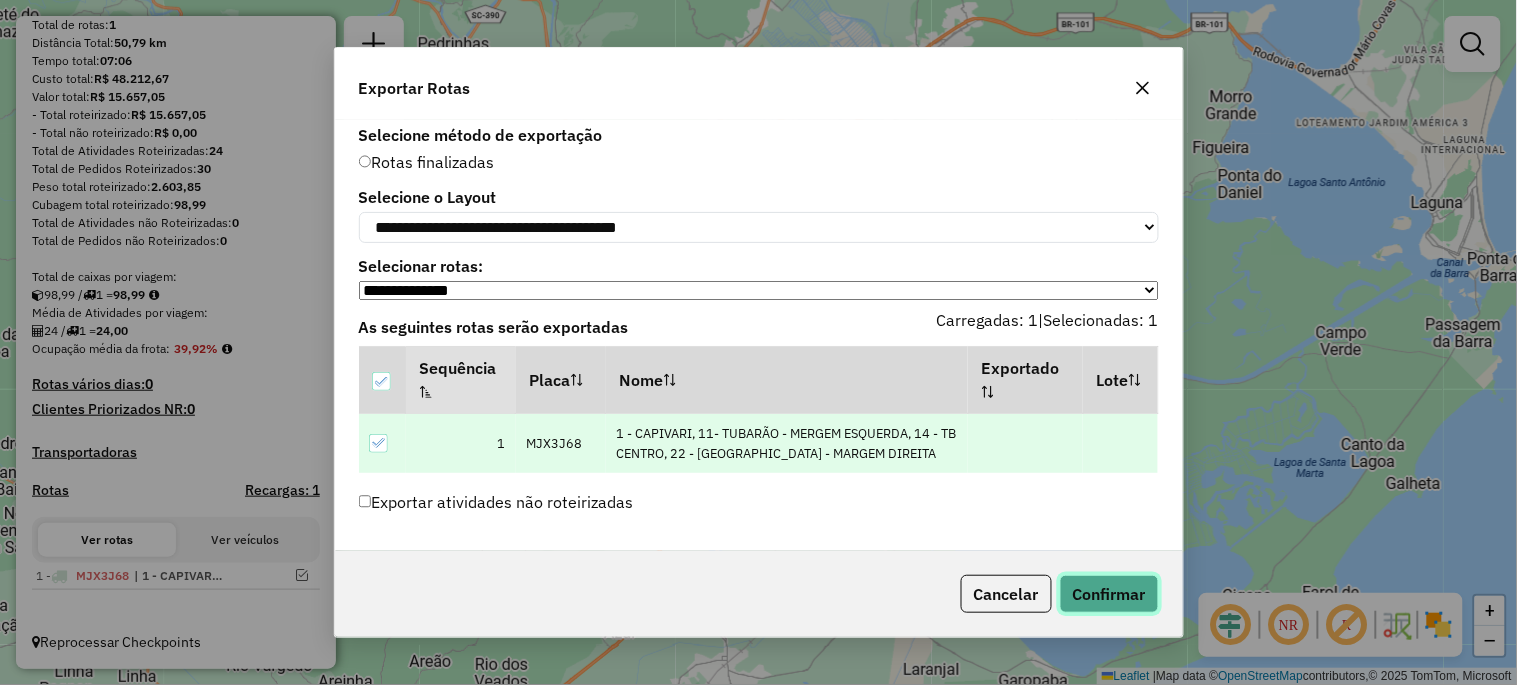 click on "Confirmar" 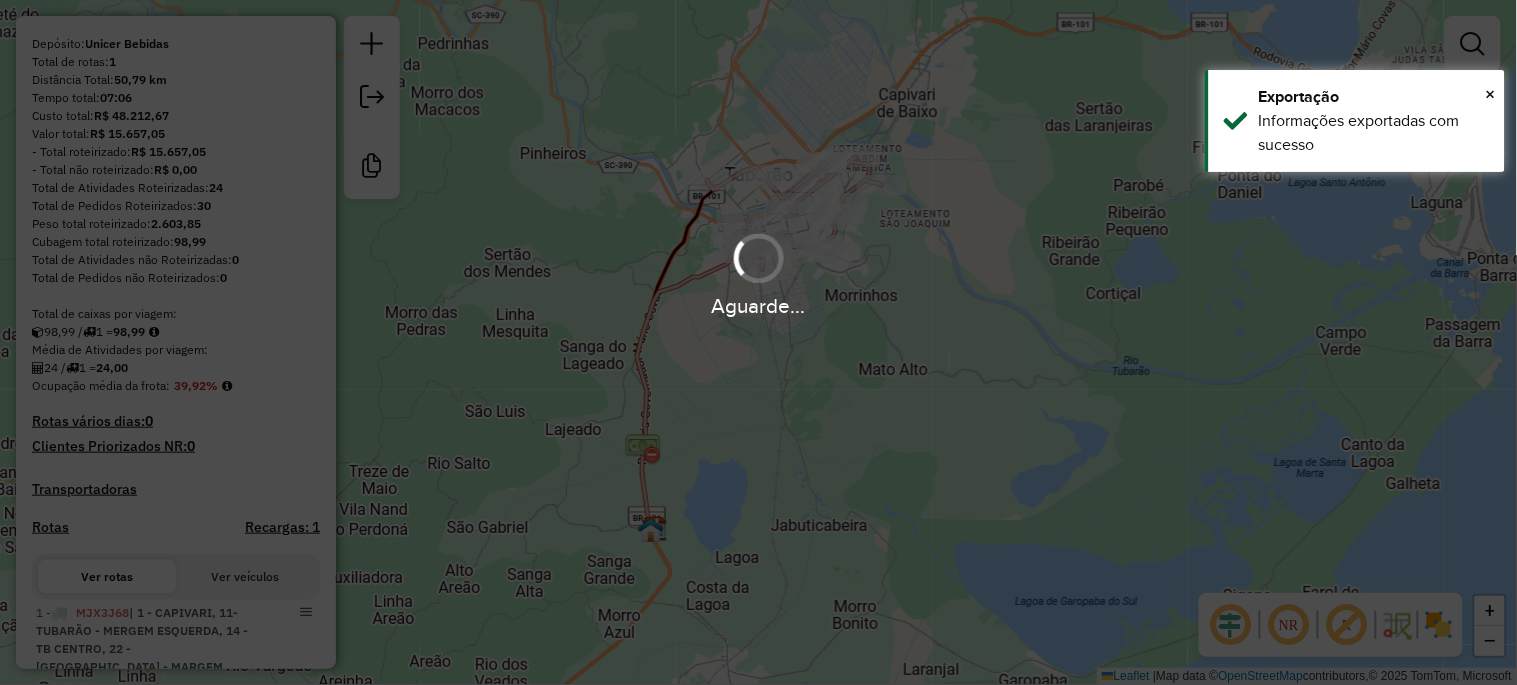 scroll, scrollTop: 334, scrollLeft: 0, axis: vertical 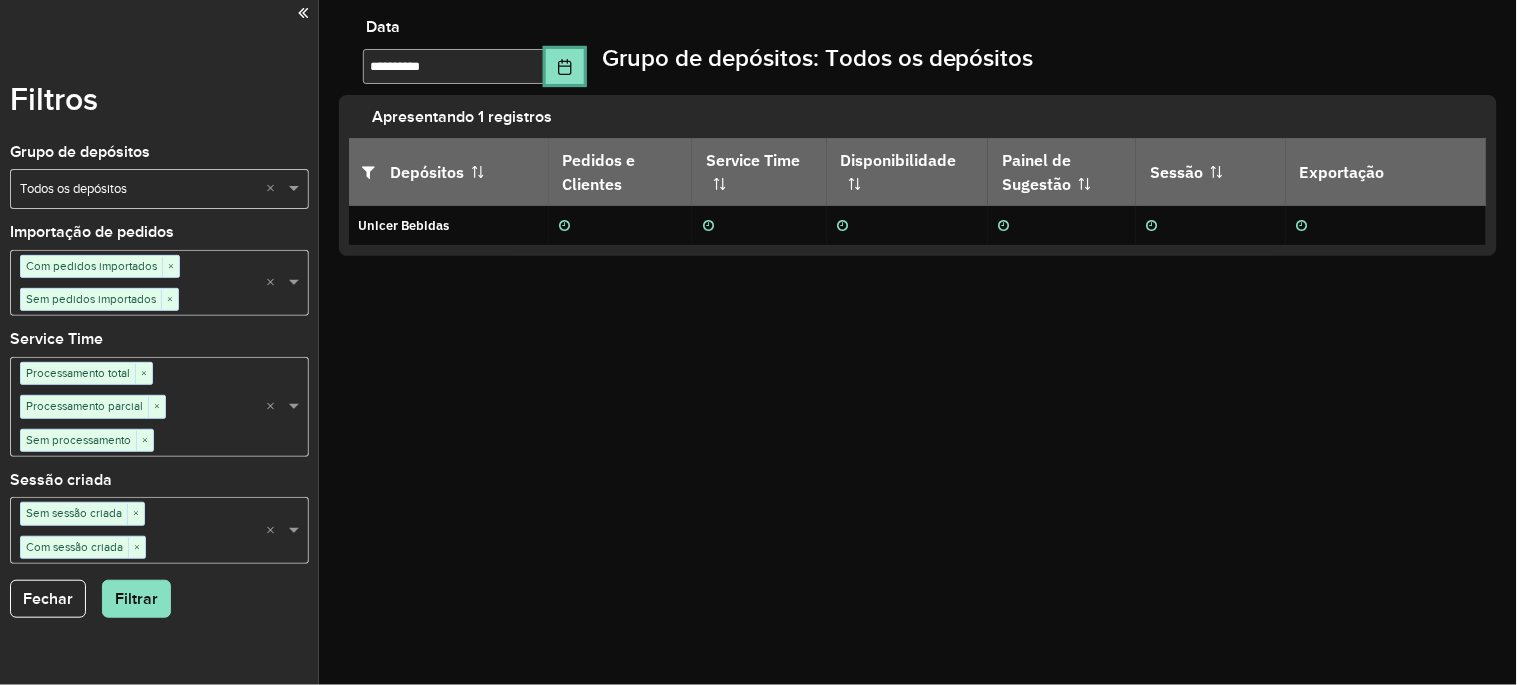 click at bounding box center (565, 66) 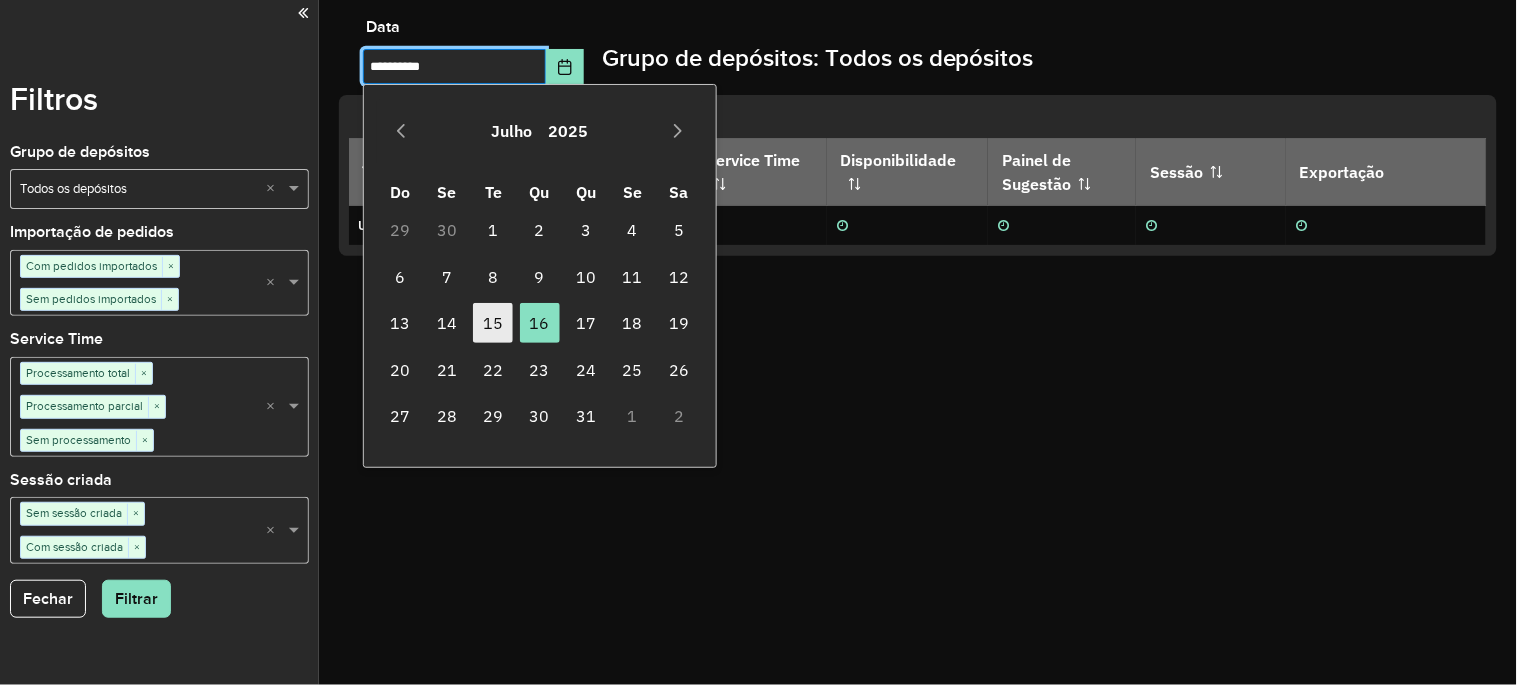 click on "15" at bounding box center [493, 323] 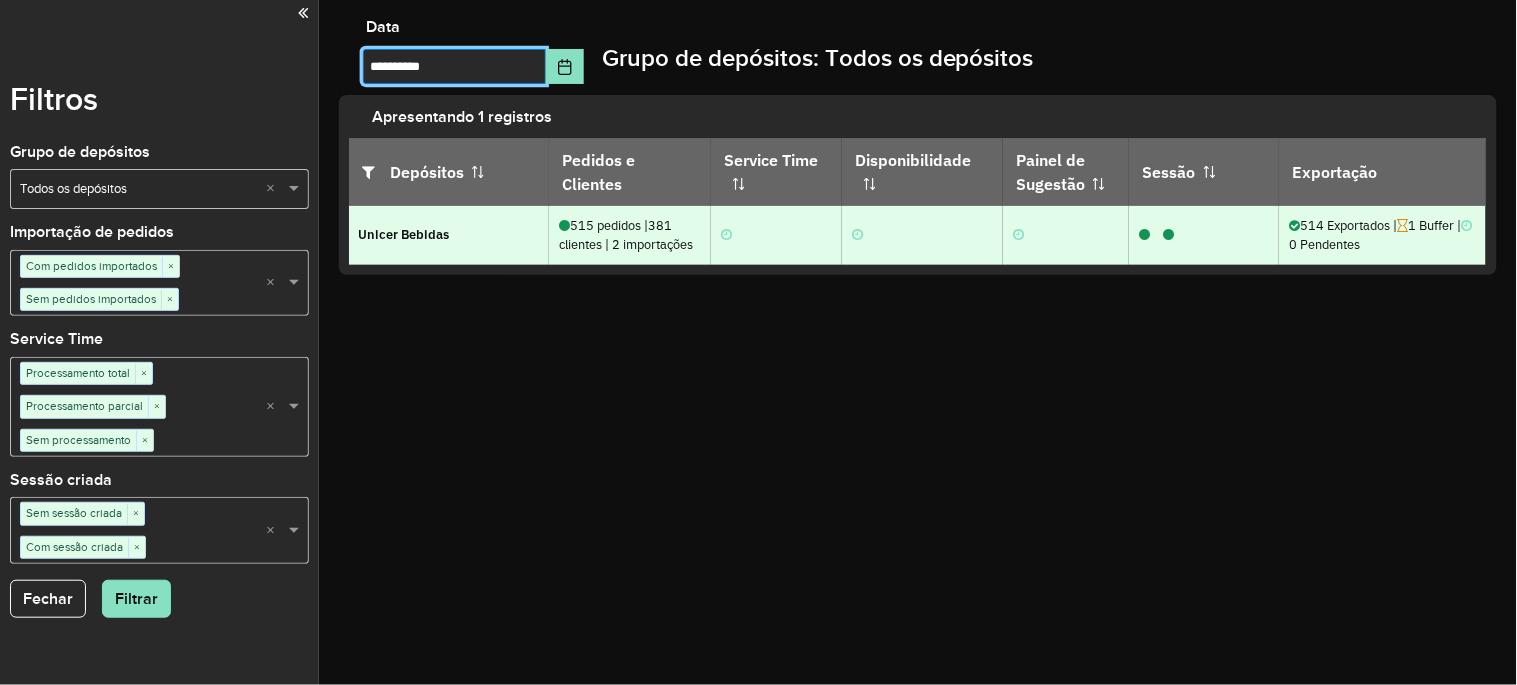 click on "515 pedidos |   381 clientes | 2 importações" at bounding box center (630, 235) 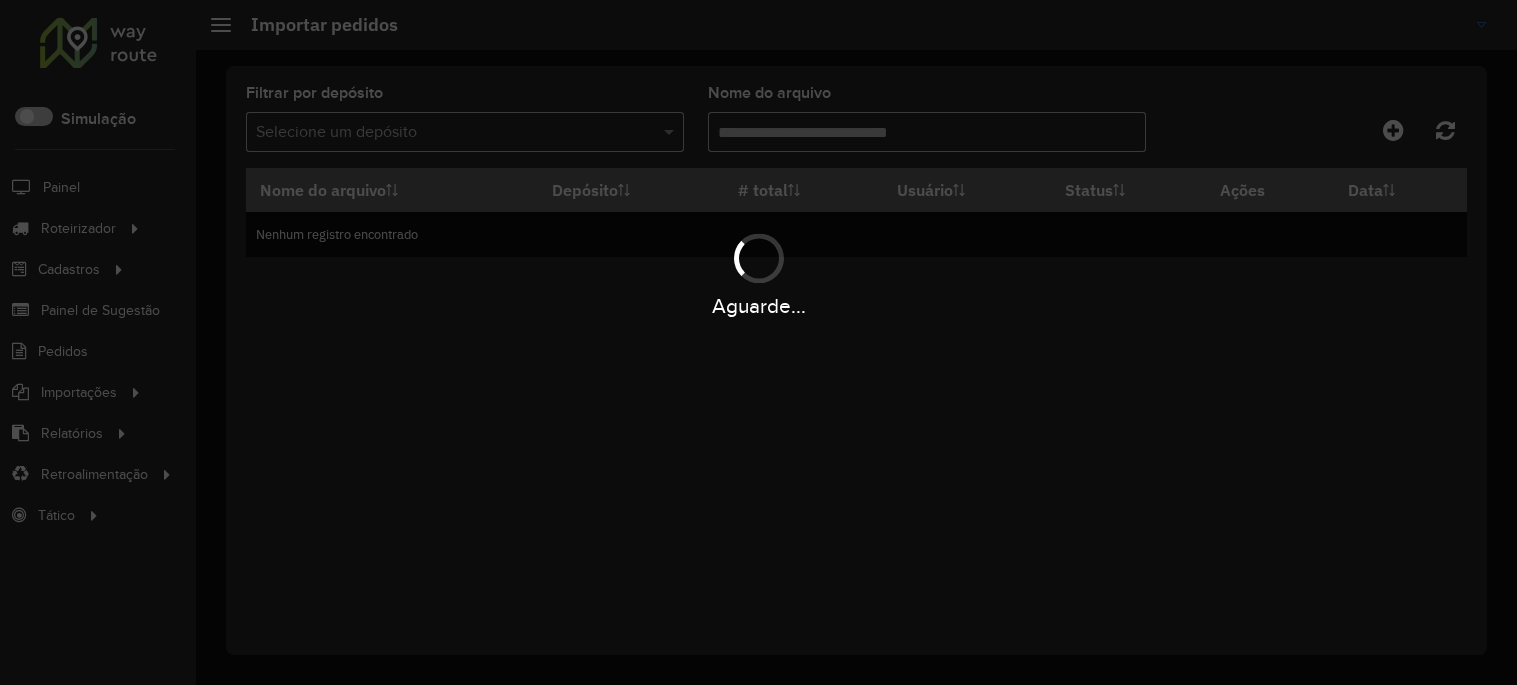 scroll, scrollTop: 0, scrollLeft: 0, axis: both 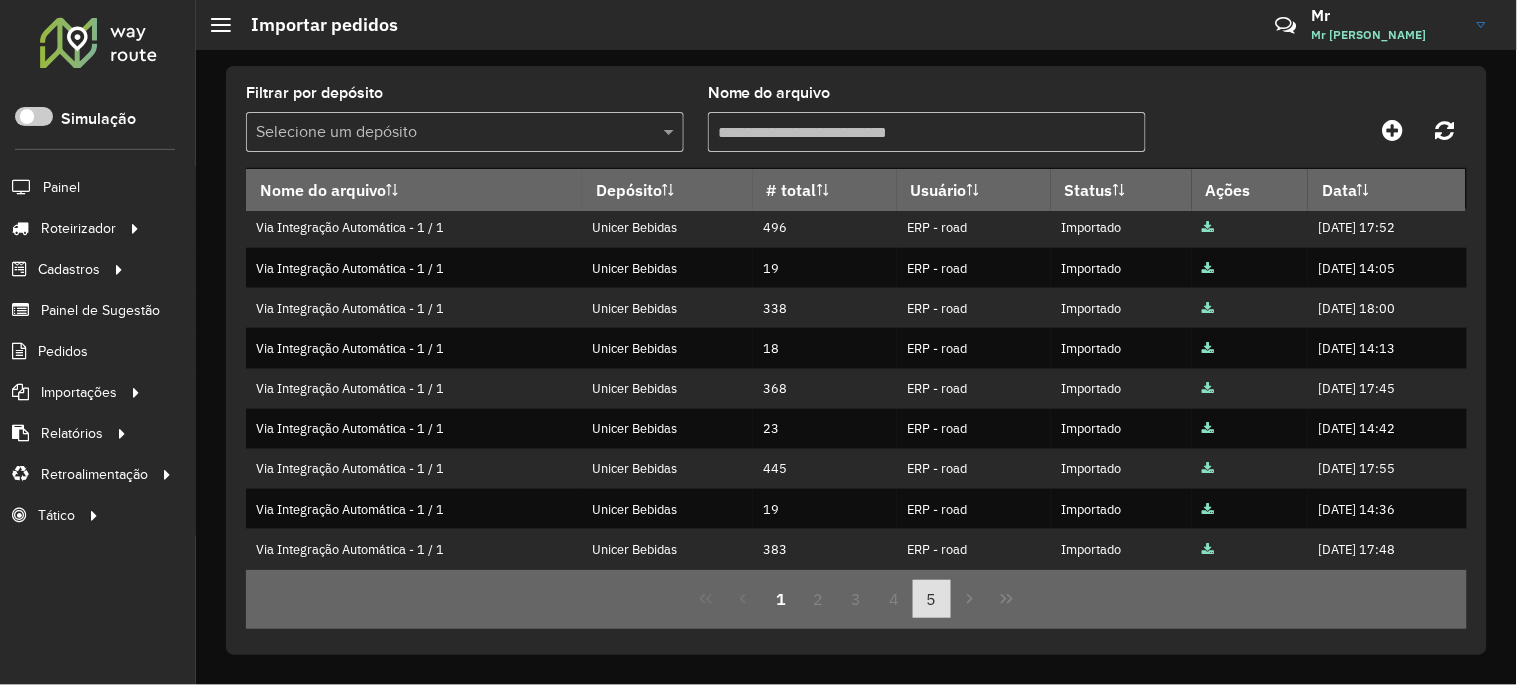 click on "5" at bounding box center (932, 599) 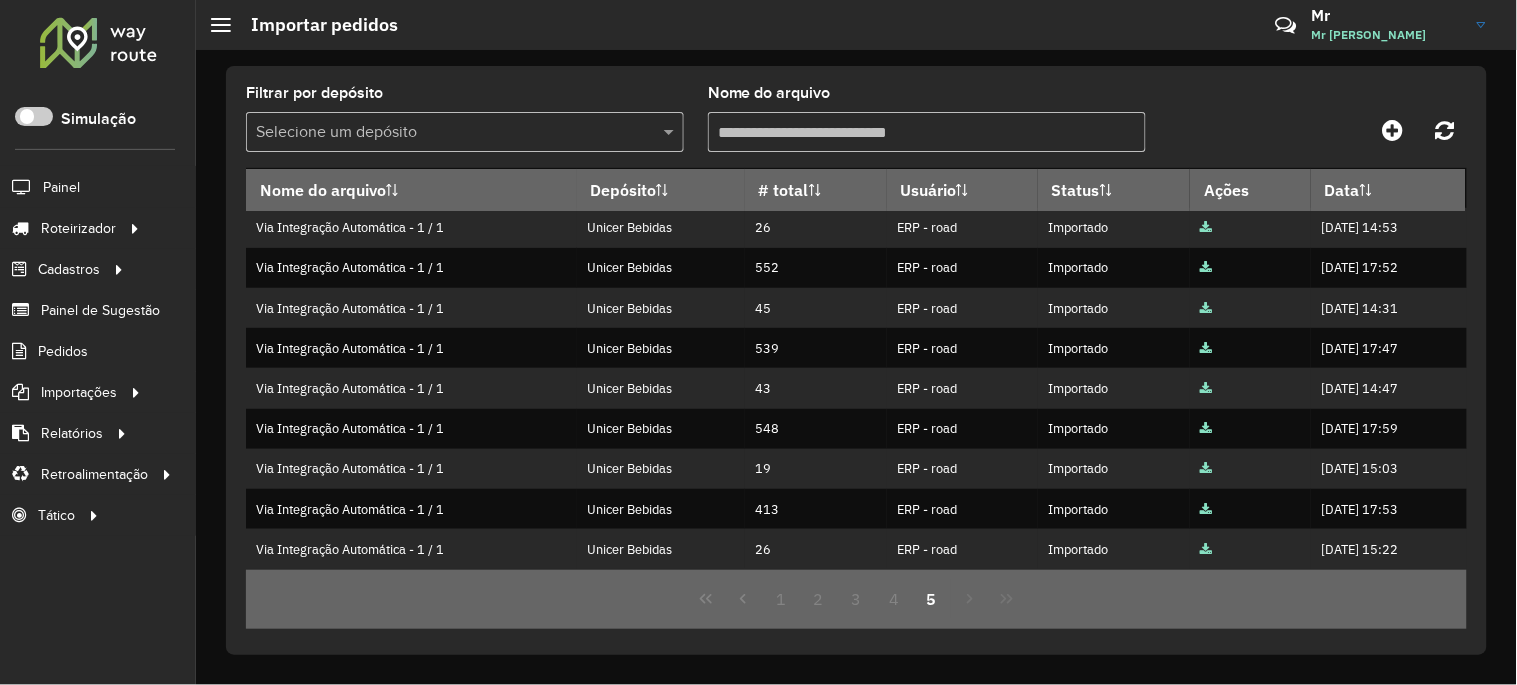 scroll, scrollTop: 0, scrollLeft: 0, axis: both 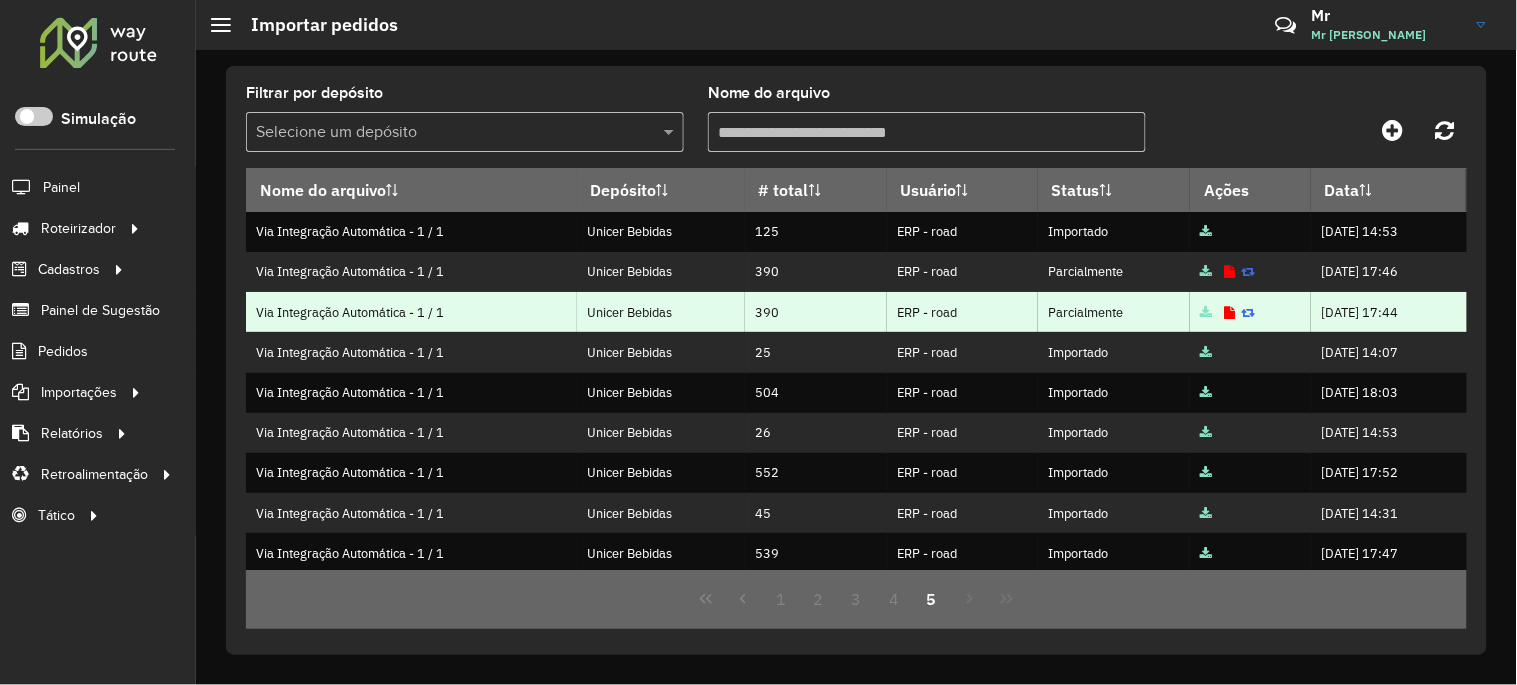 click at bounding box center (1230, 313) 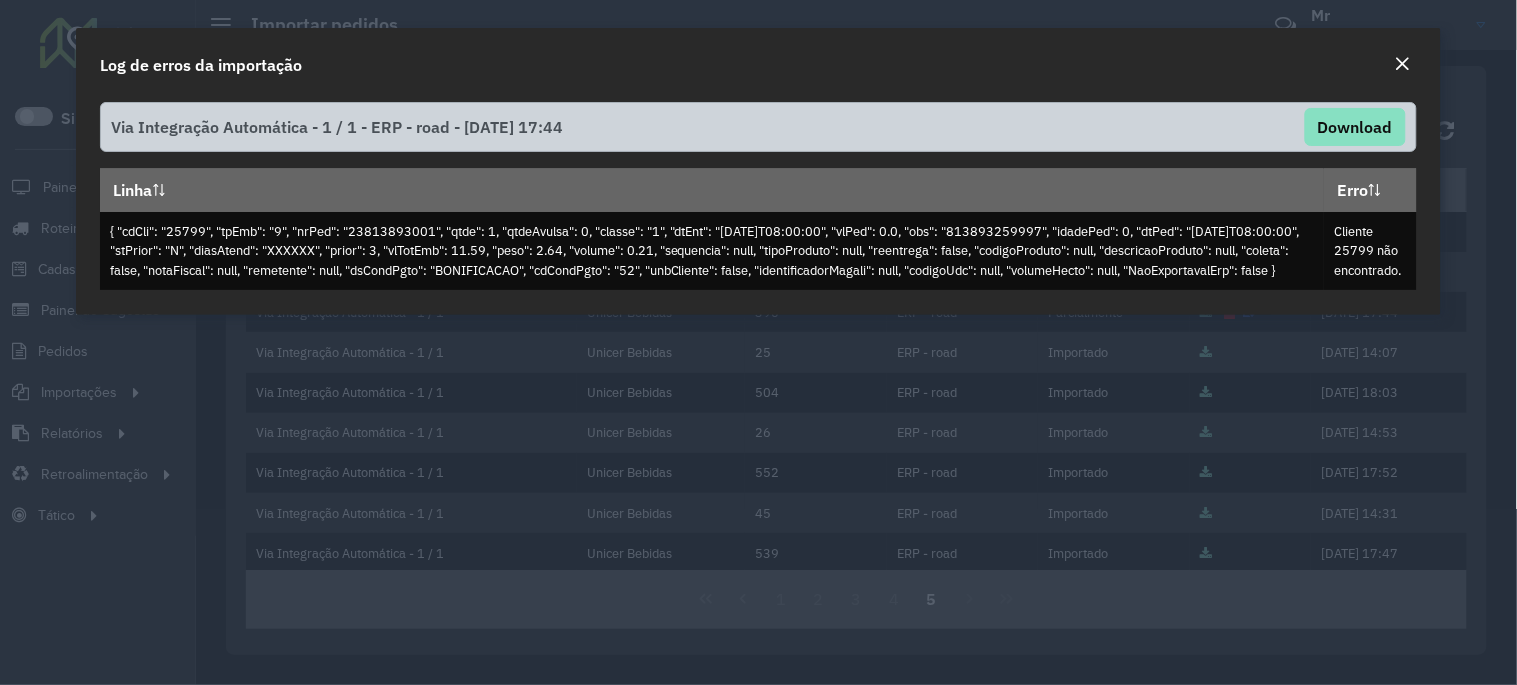 click 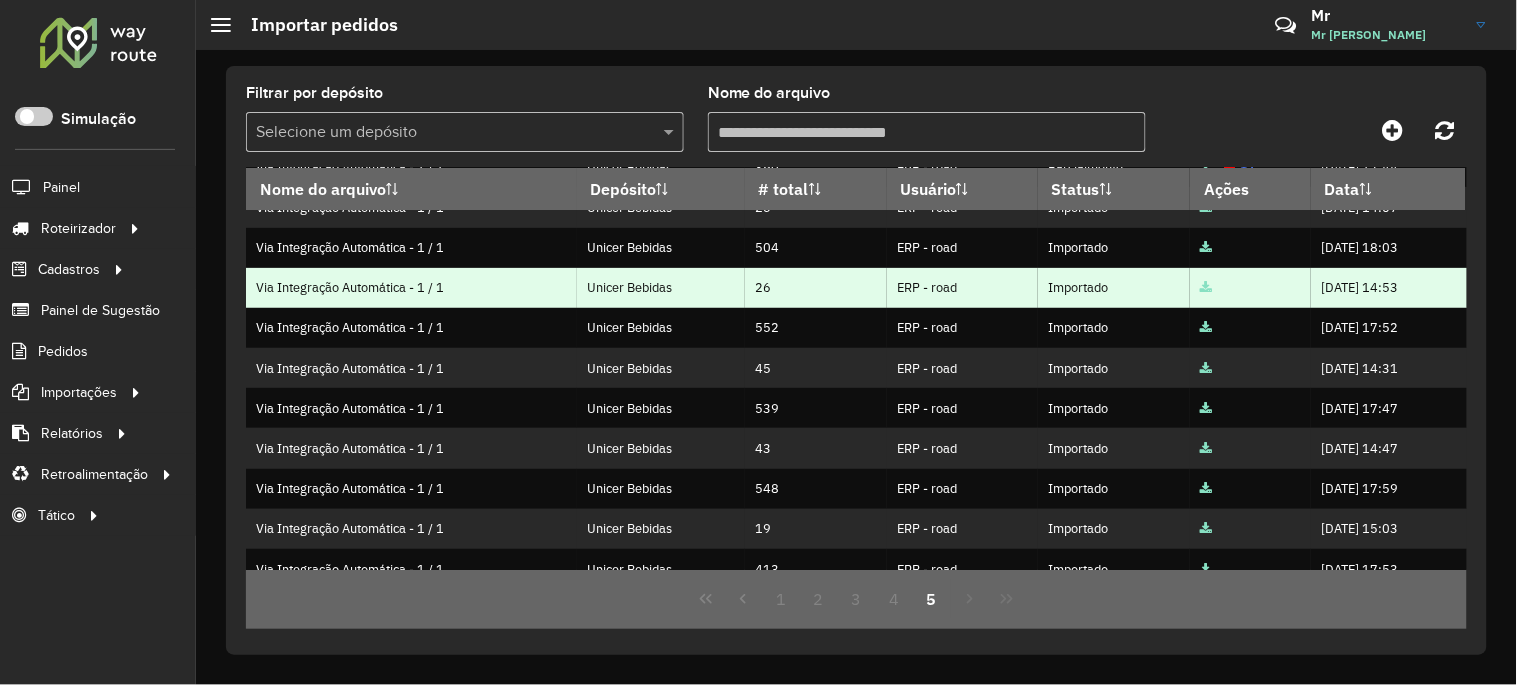 scroll, scrollTop: 205, scrollLeft: 0, axis: vertical 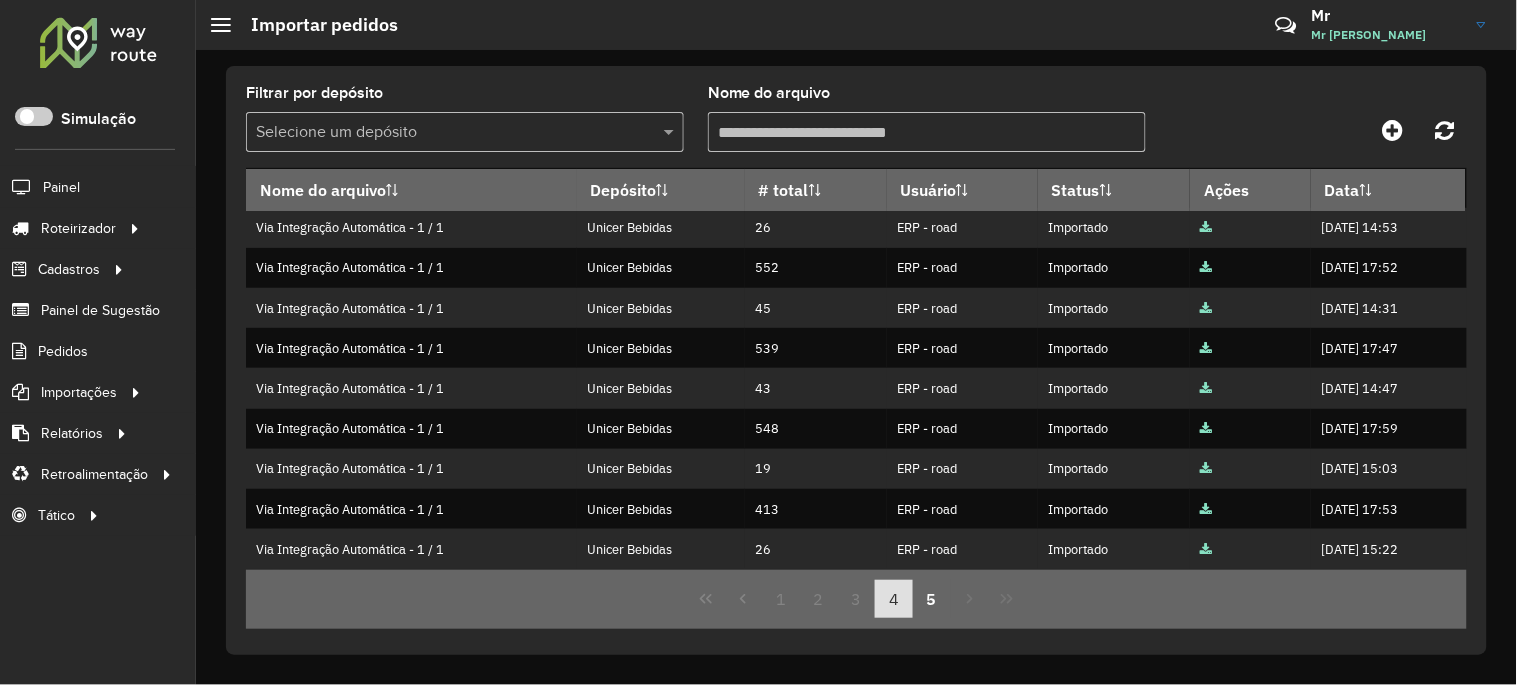 click on "4" at bounding box center [894, 599] 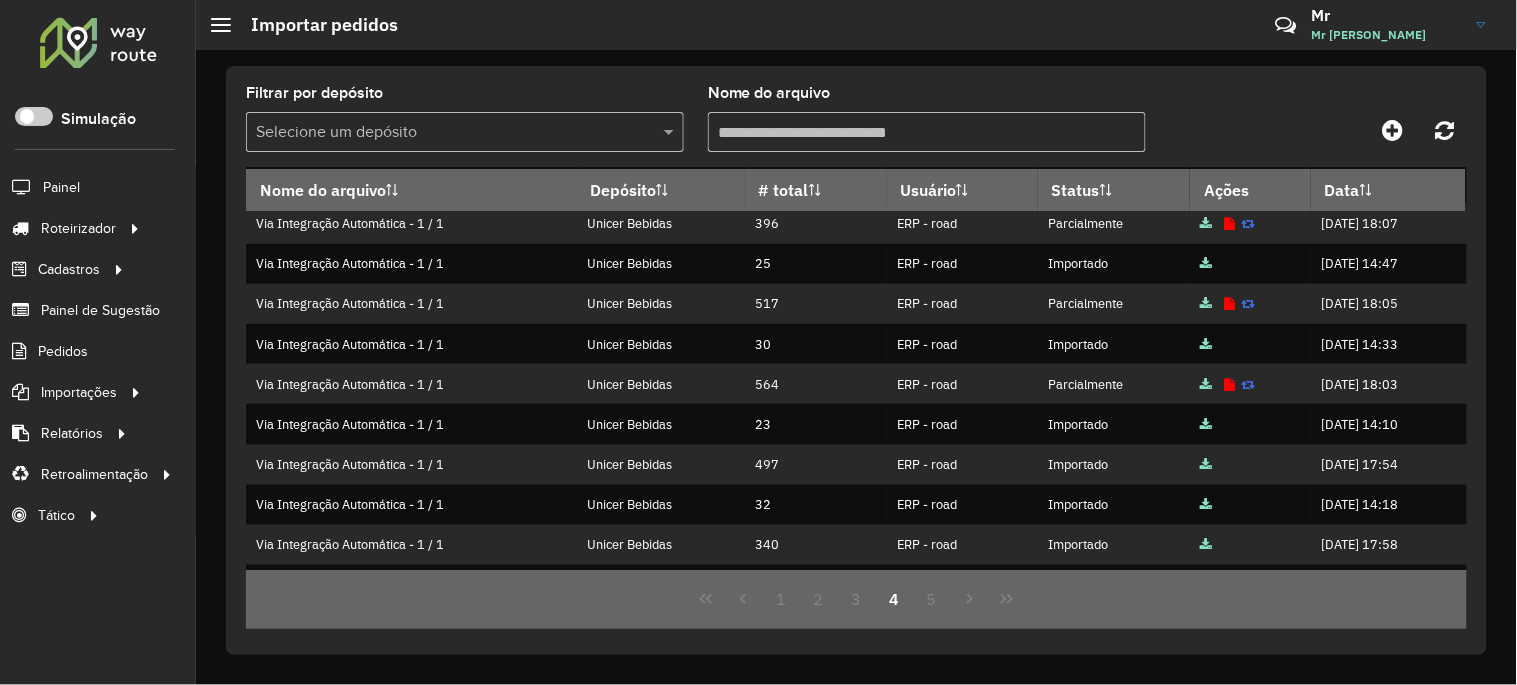 scroll, scrollTop: 447, scrollLeft: 0, axis: vertical 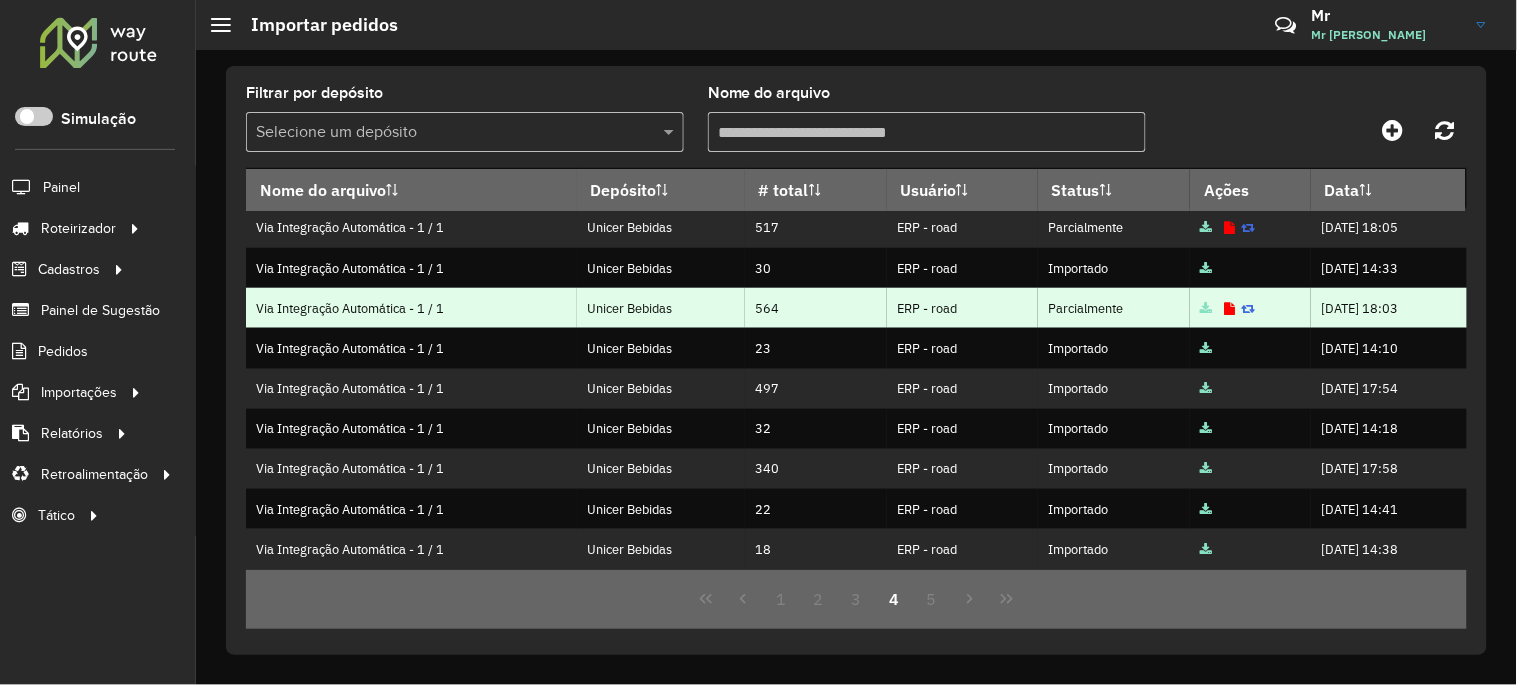 click at bounding box center (1230, 309) 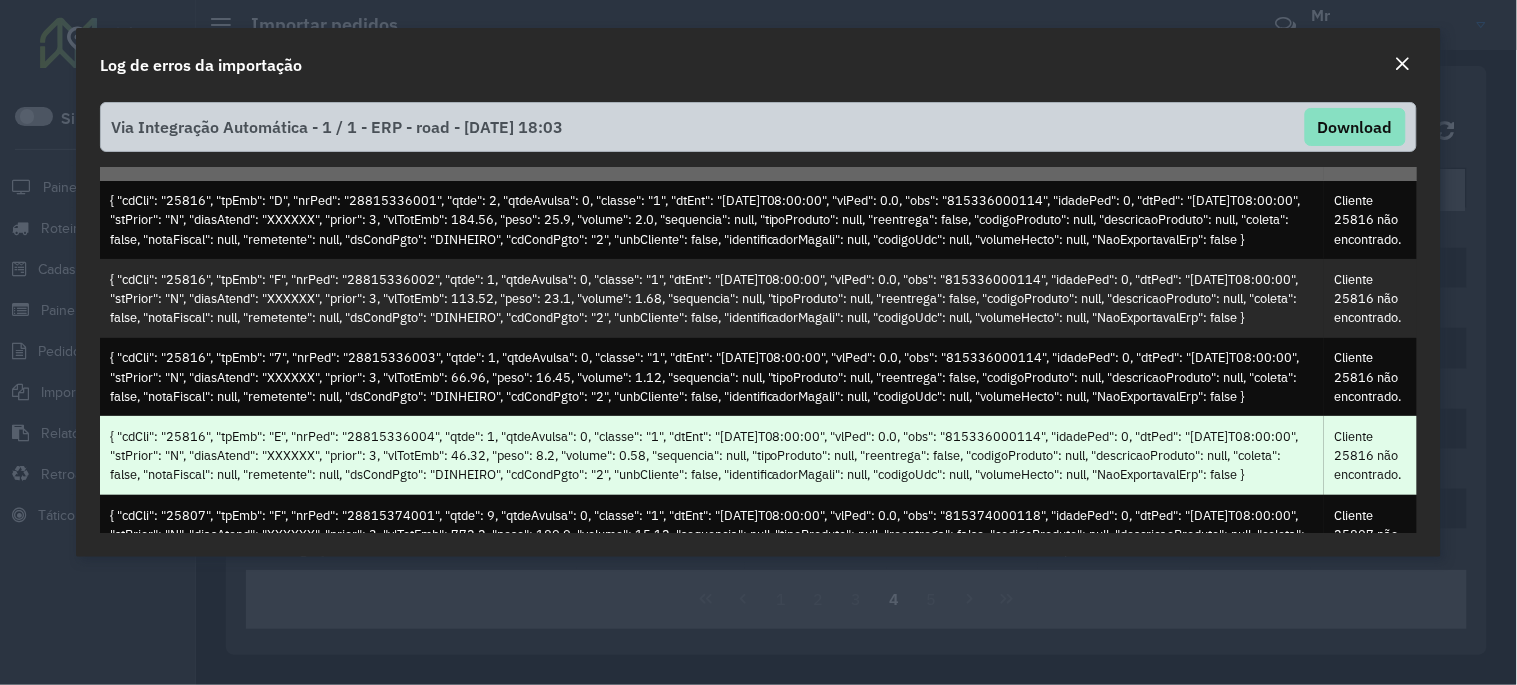 scroll, scrollTop: 0, scrollLeft: 0, axis: both 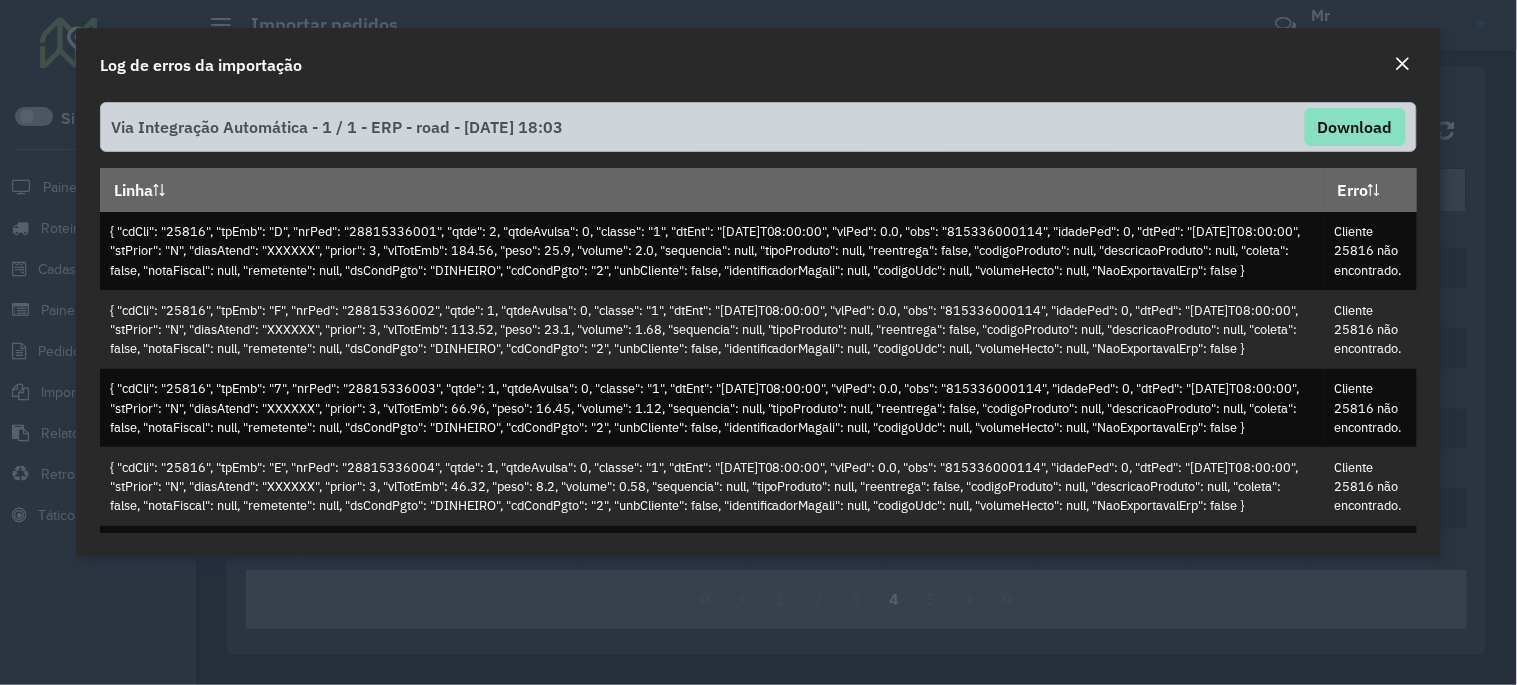 click 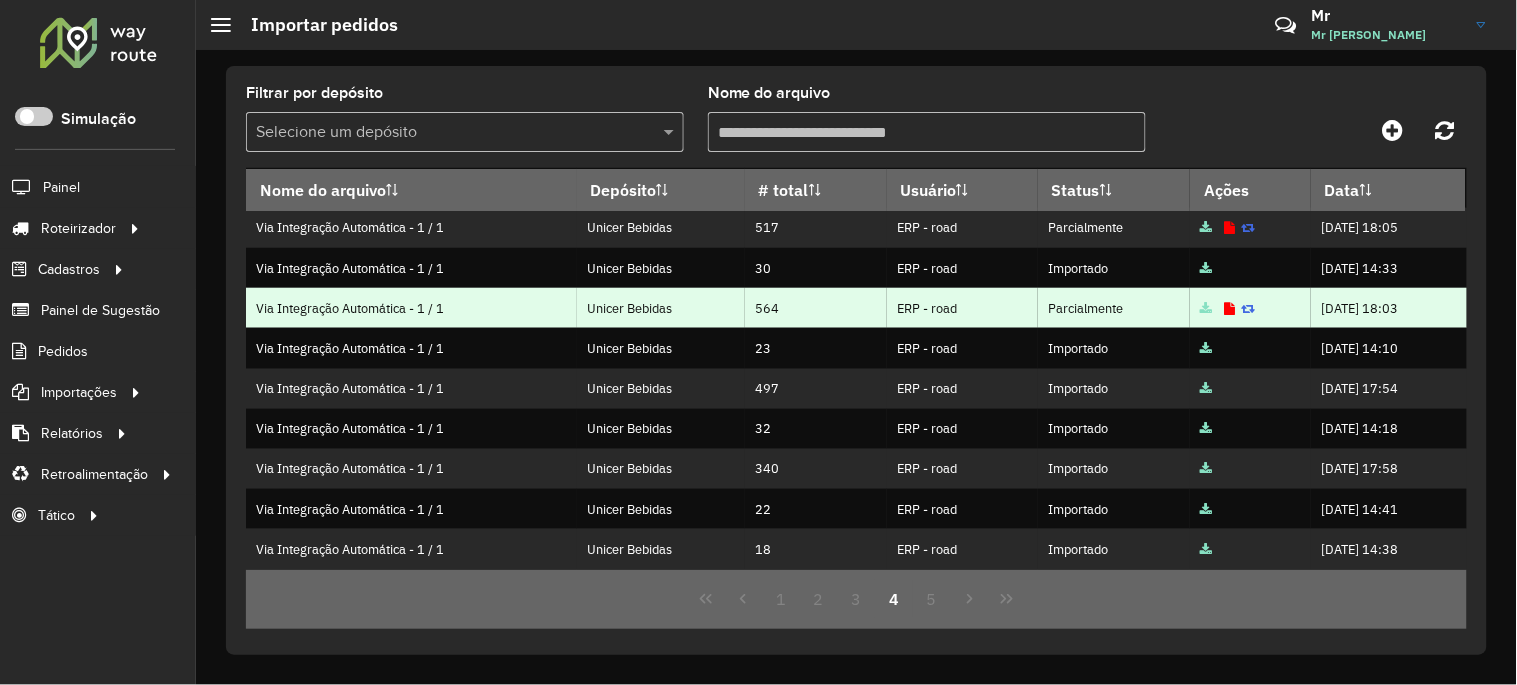 click at bounding box center [1230, 309] 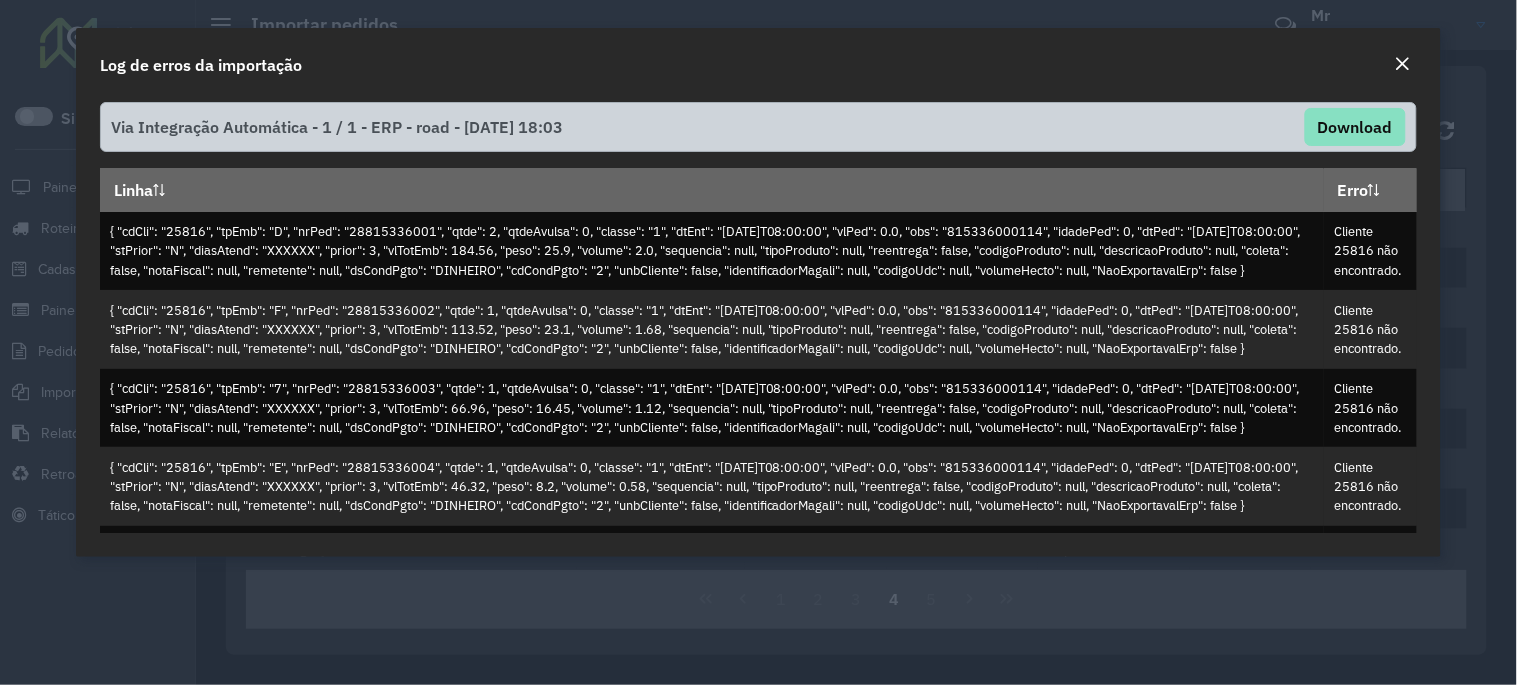 click 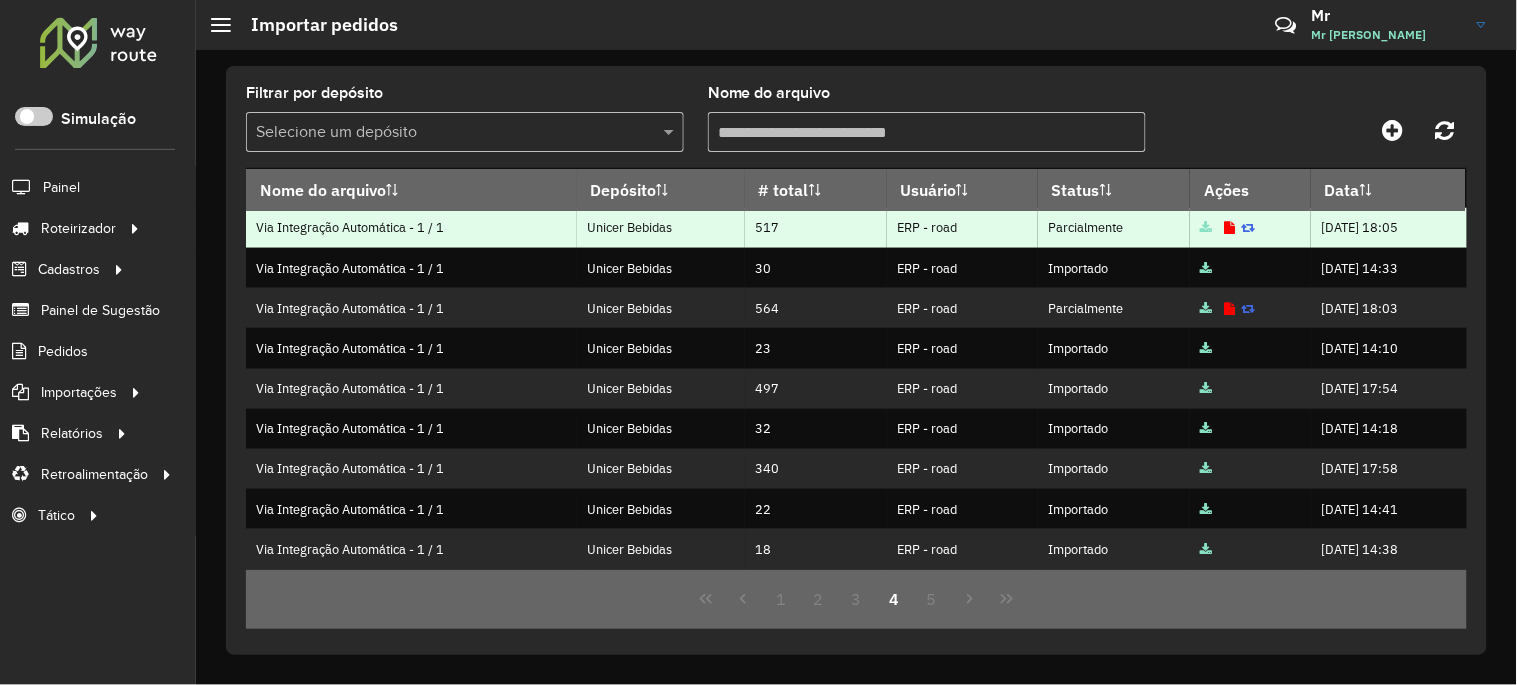 click at bounding box center [1230, 228] 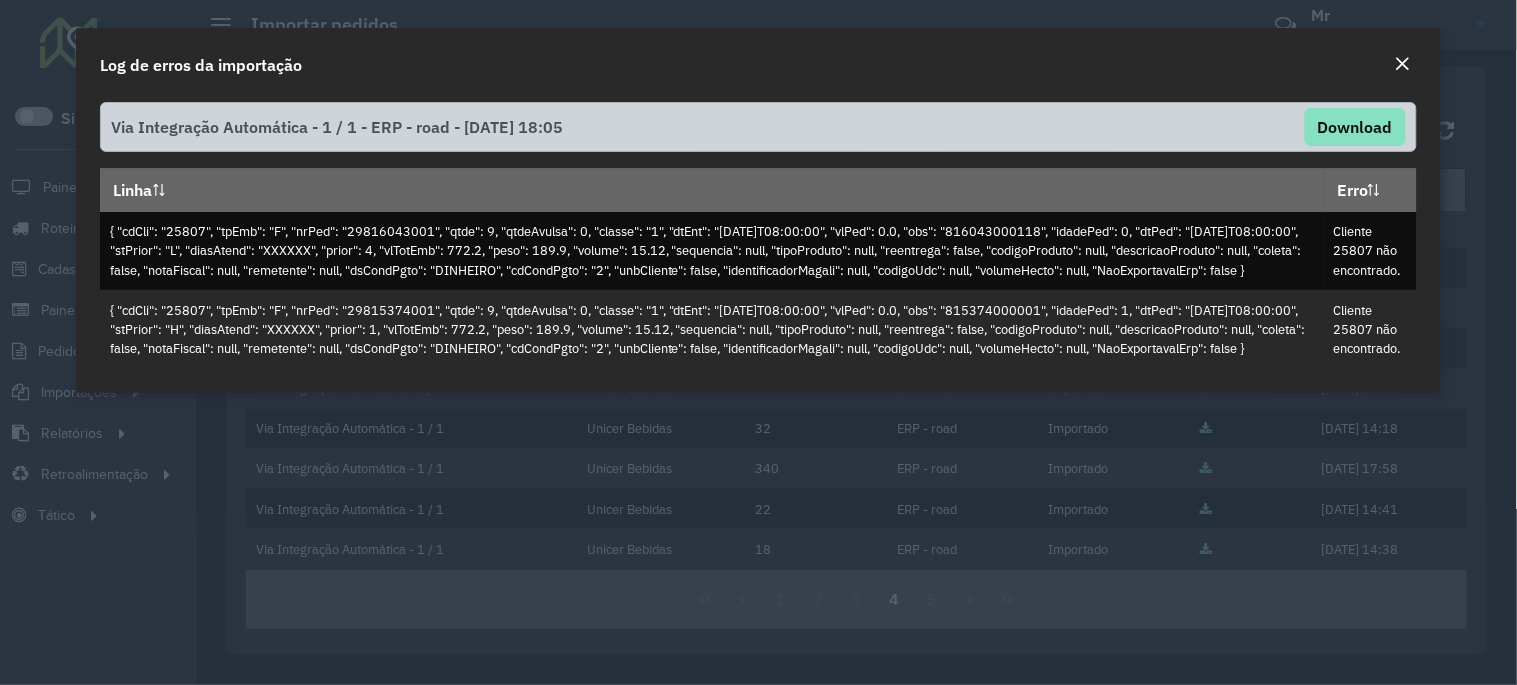 click 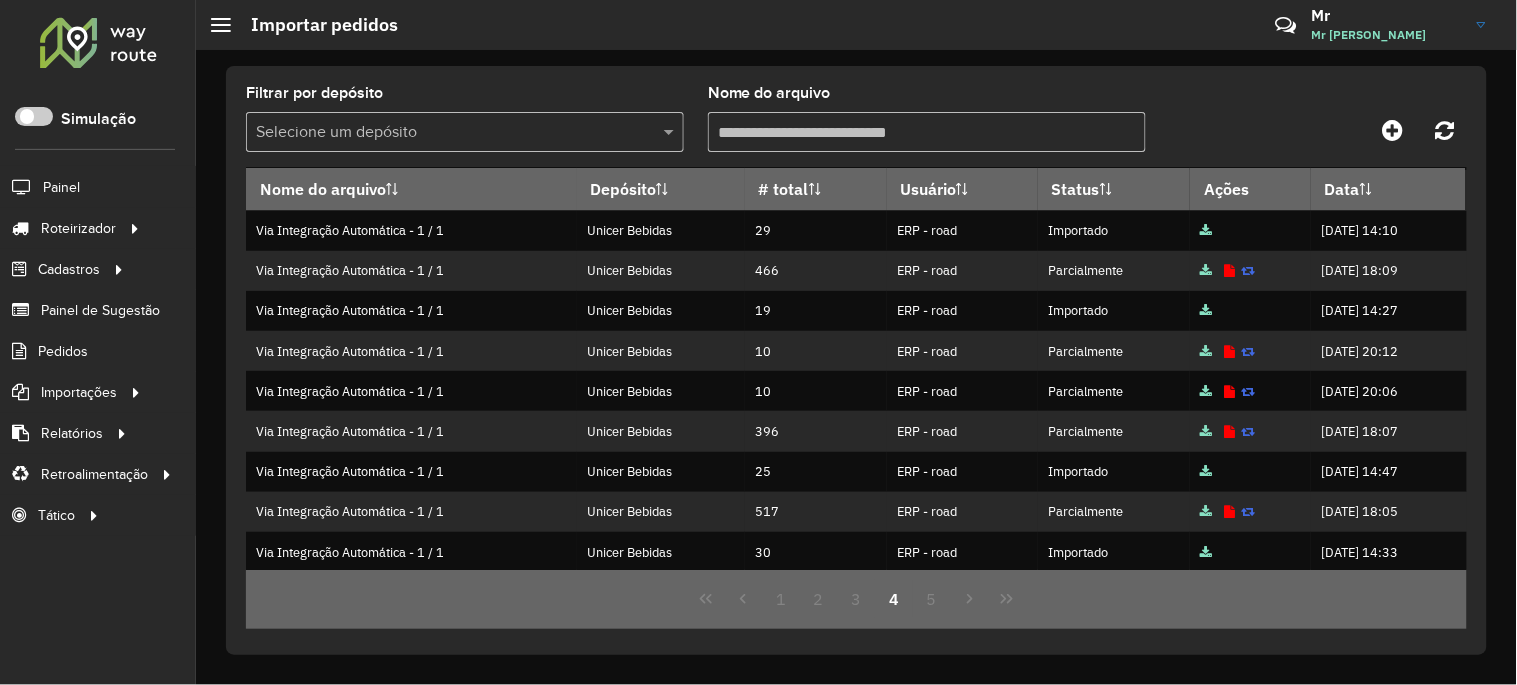 scroll, scrollTop: 151, scrollLeft: 0, axis: vertical 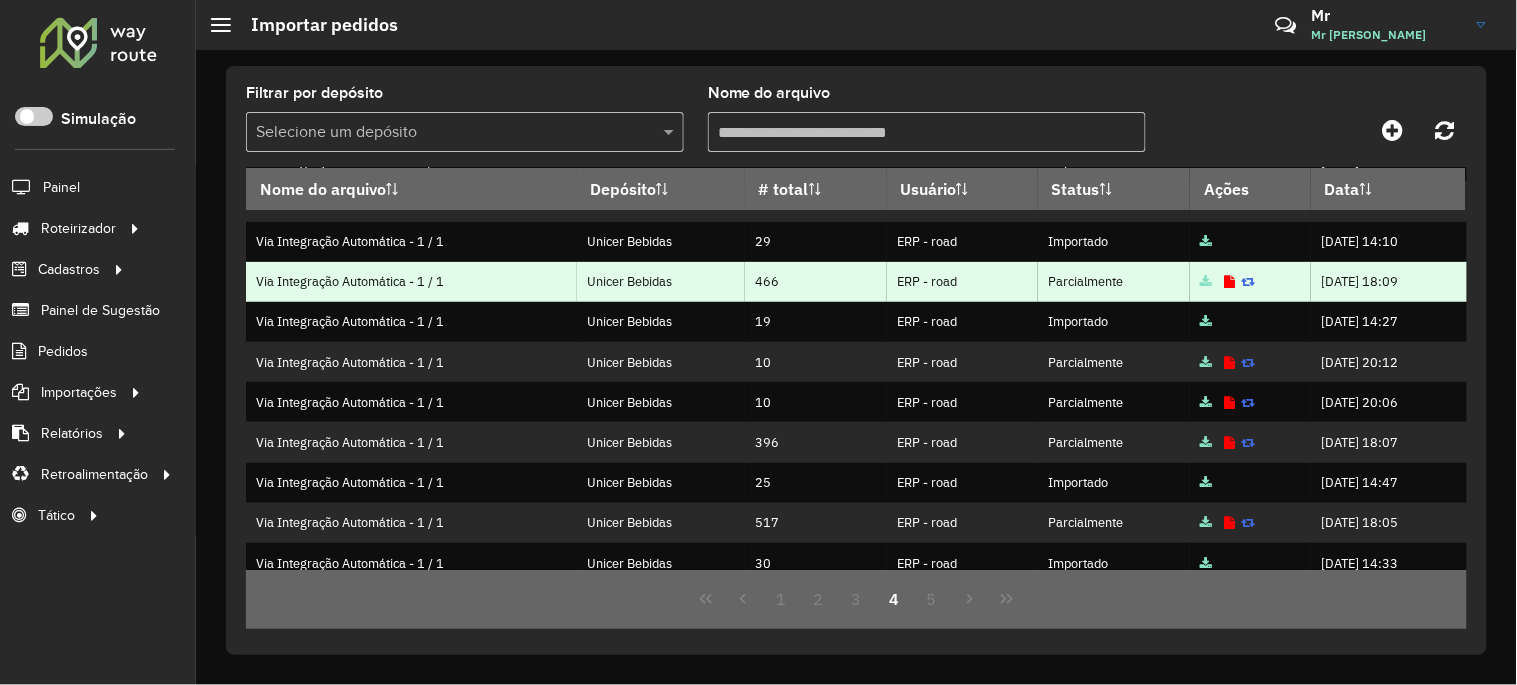 click at bounding box center [1230, 282] 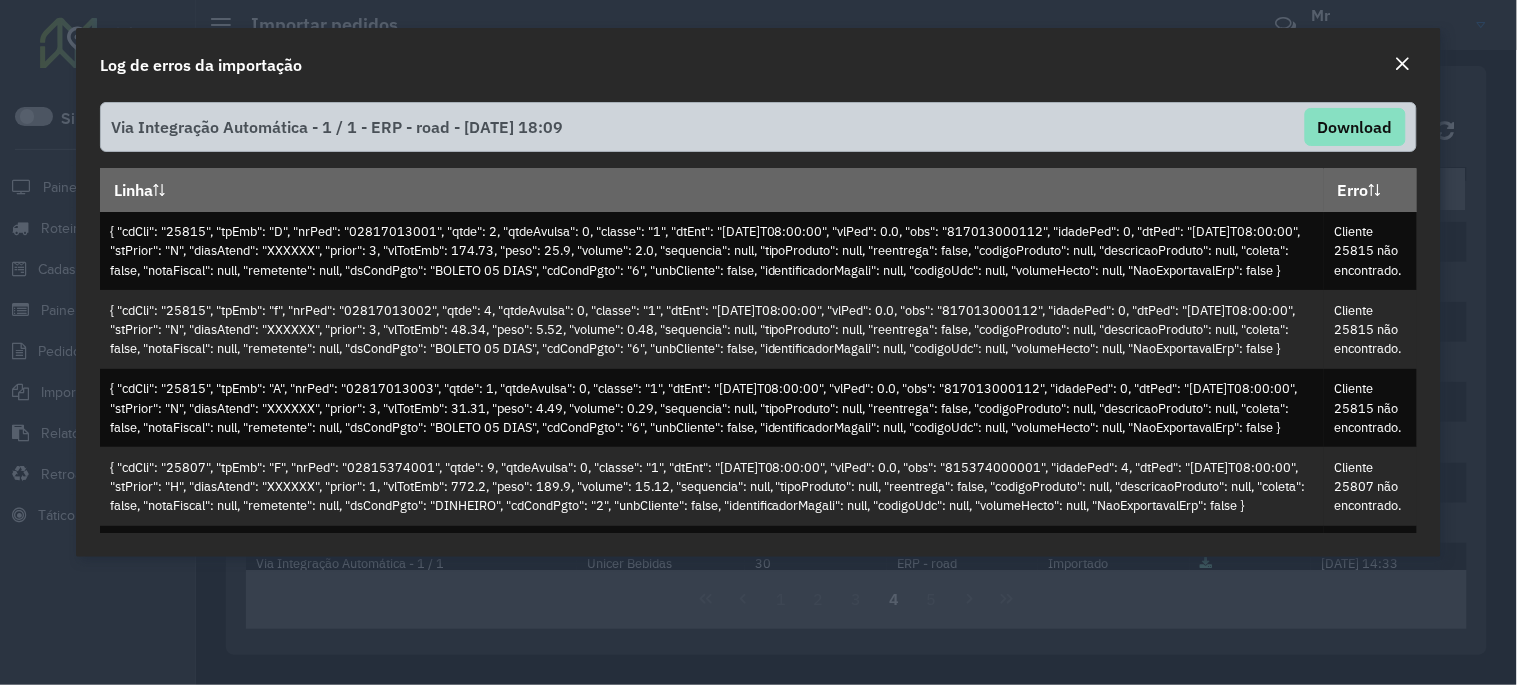 click 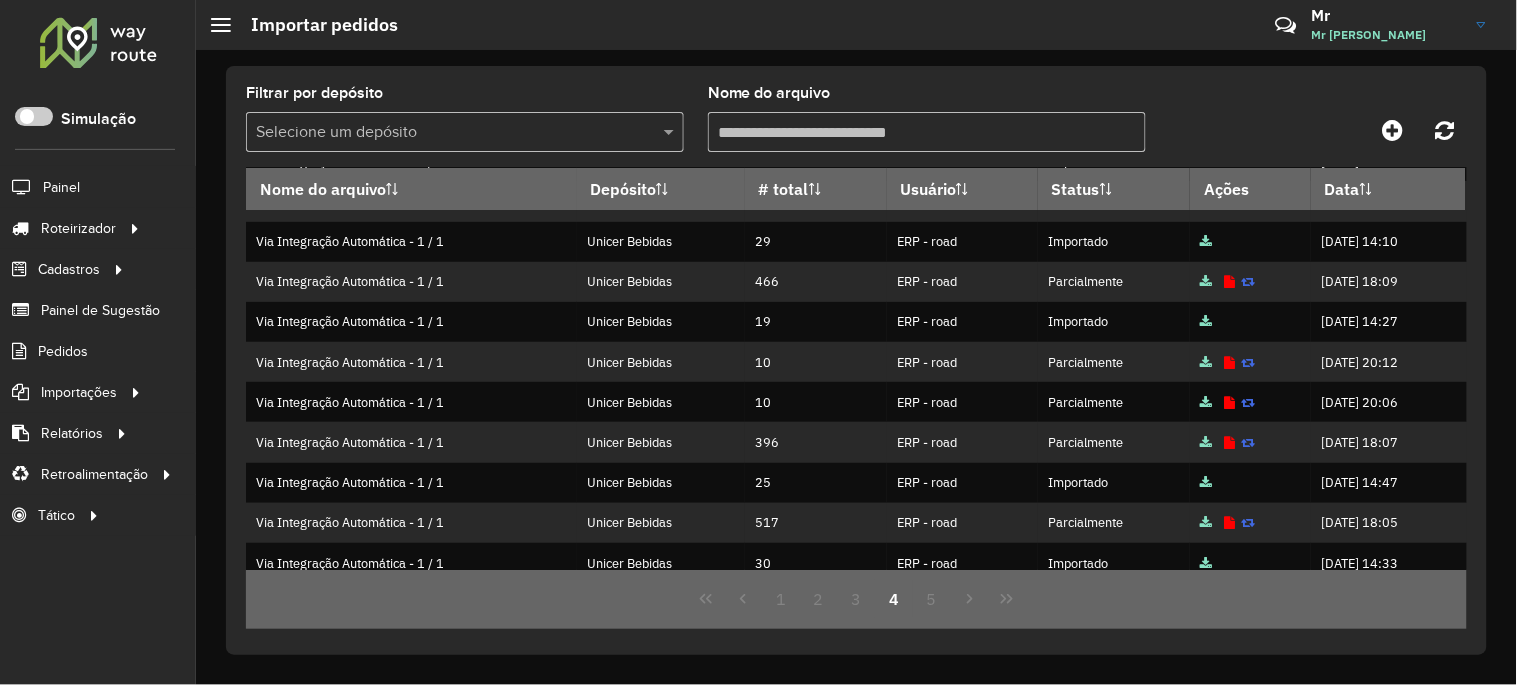 click on "Críticas? Dúvidas? Elogios? Sugestões? Entre em contato conosco!" 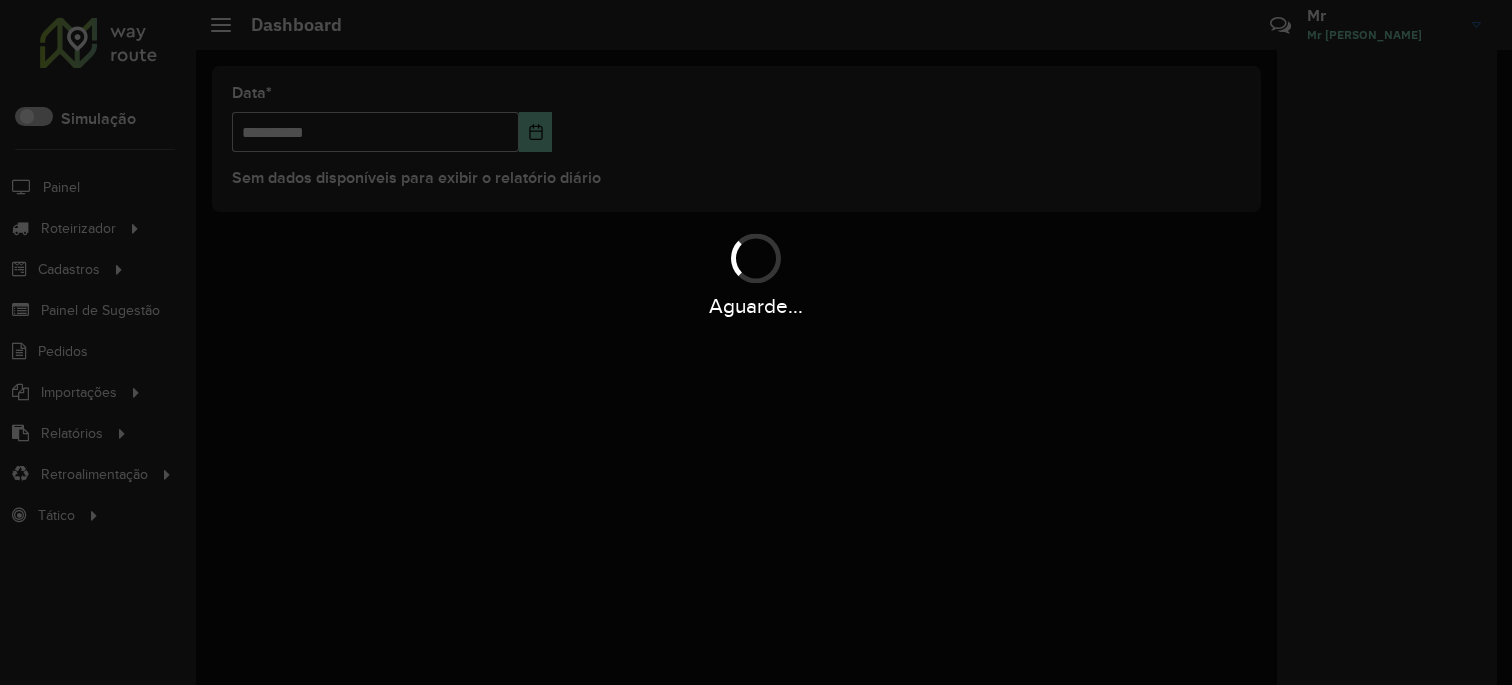 scroll, scrollTop: 0, scrollLeft: 0, axis: both 